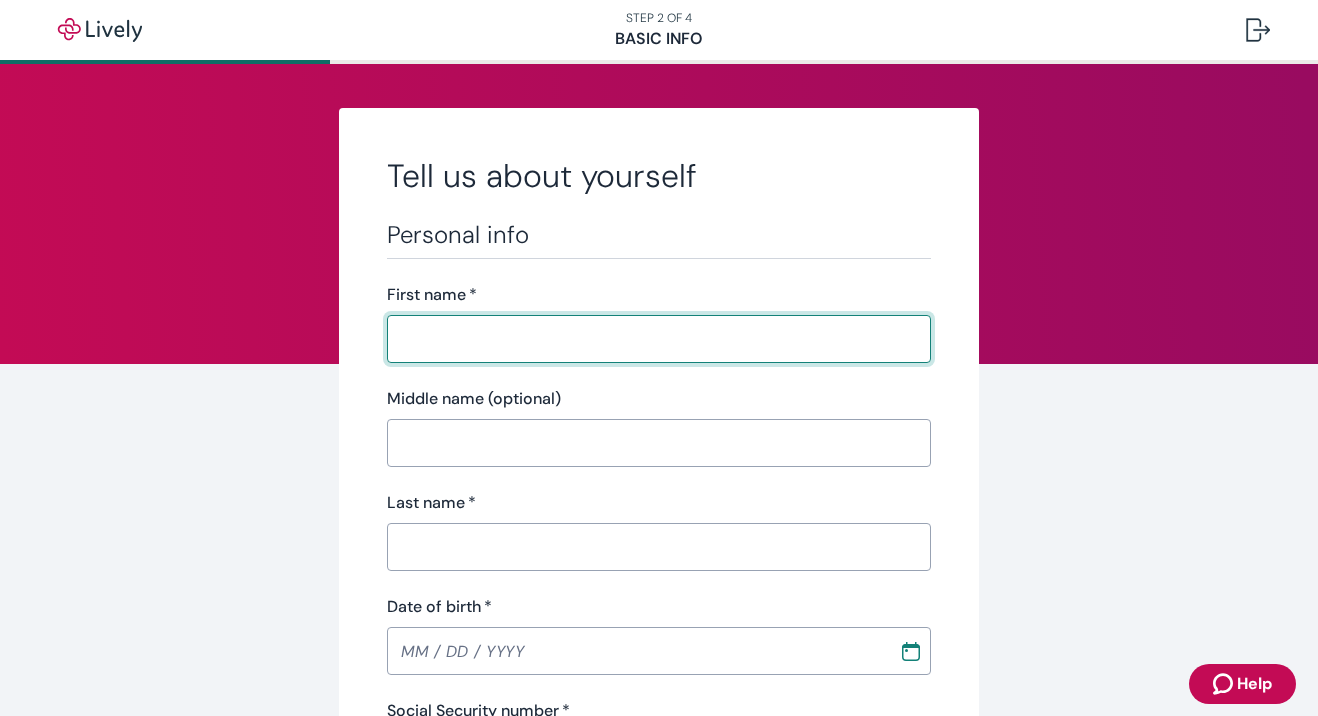 scroll, scrollTop: 0, scrollLeft: 0, axis: both 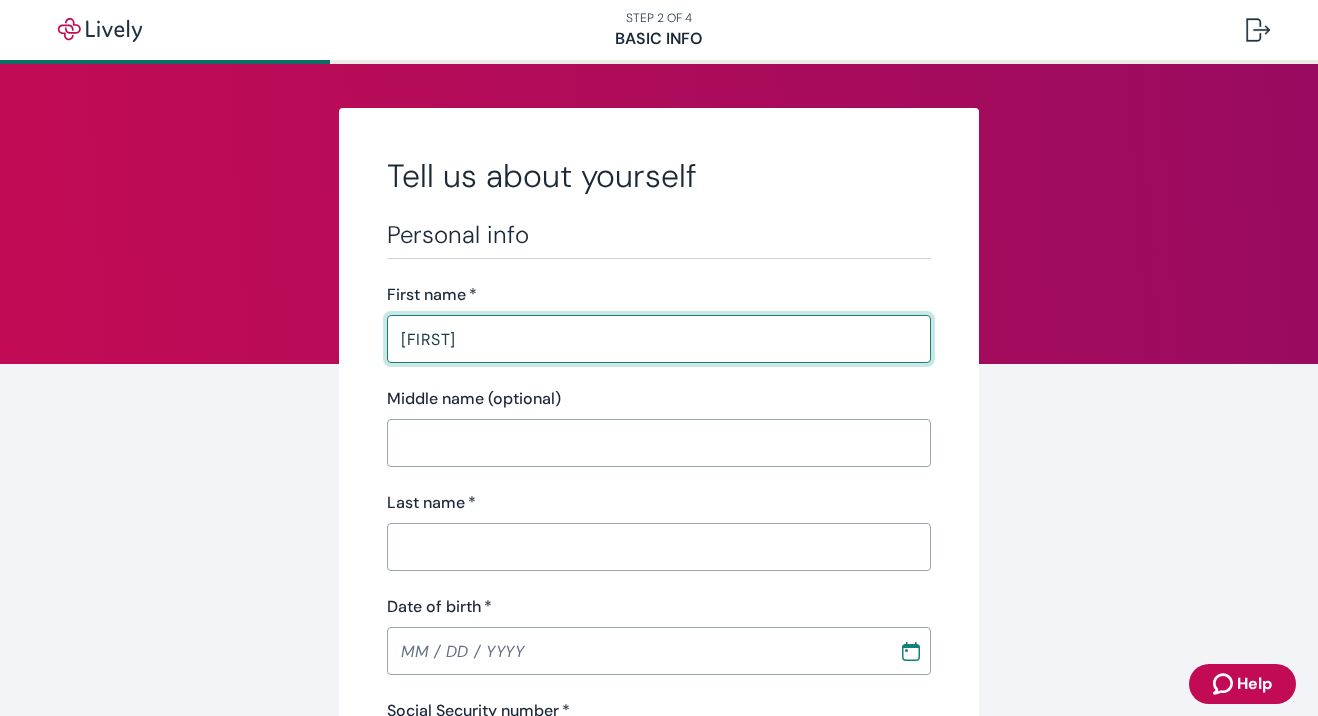 type on "Bell" 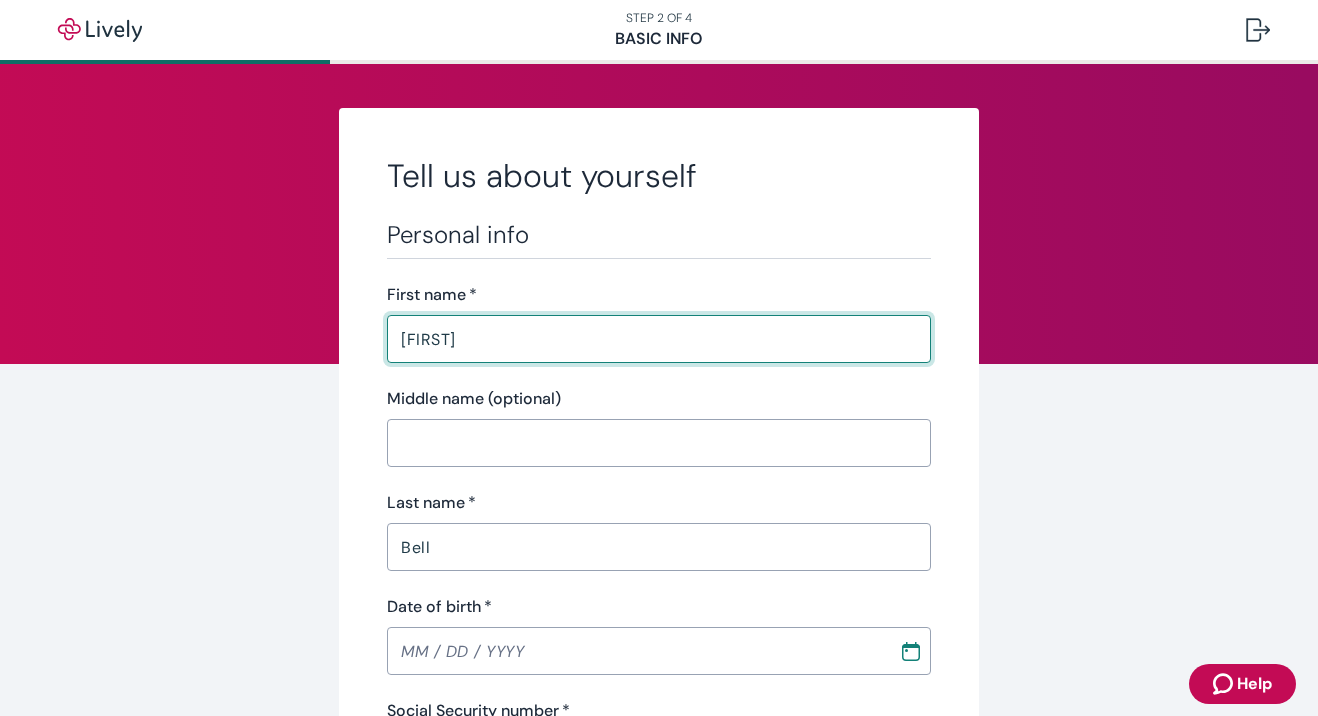 type on "[PHONE]" 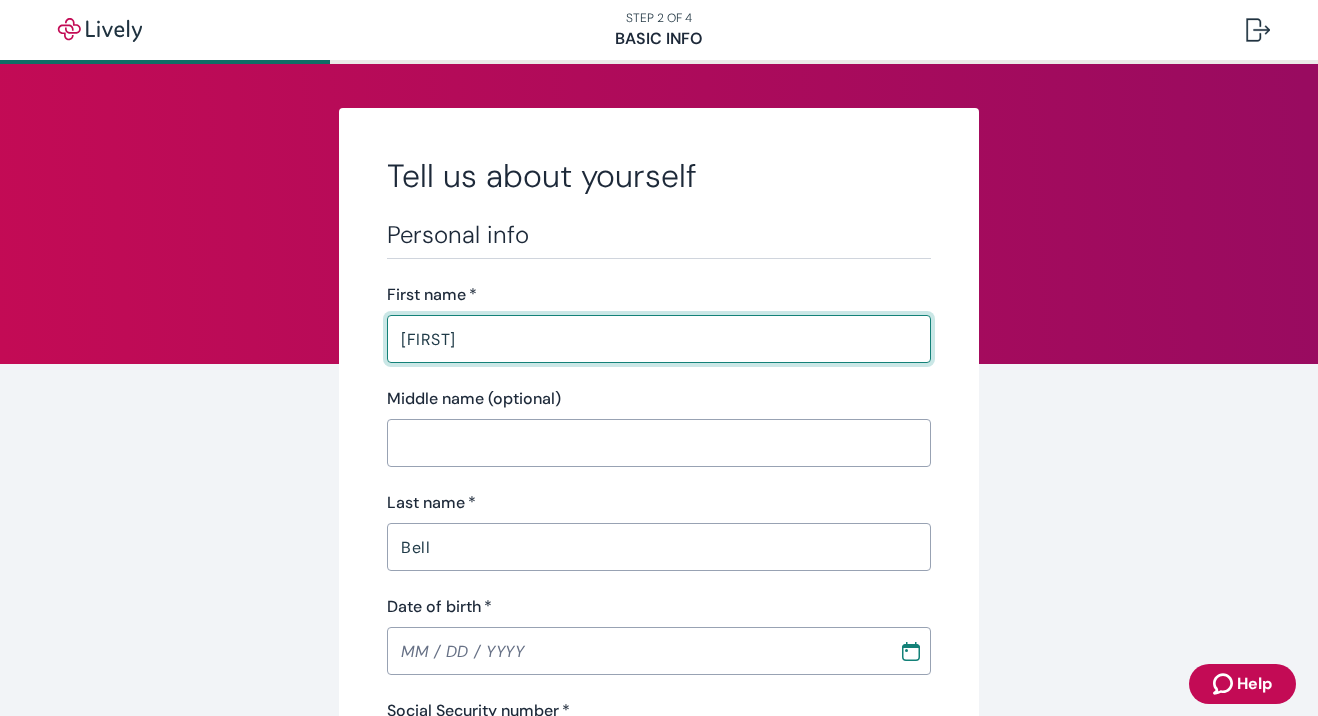 type on "AZ" 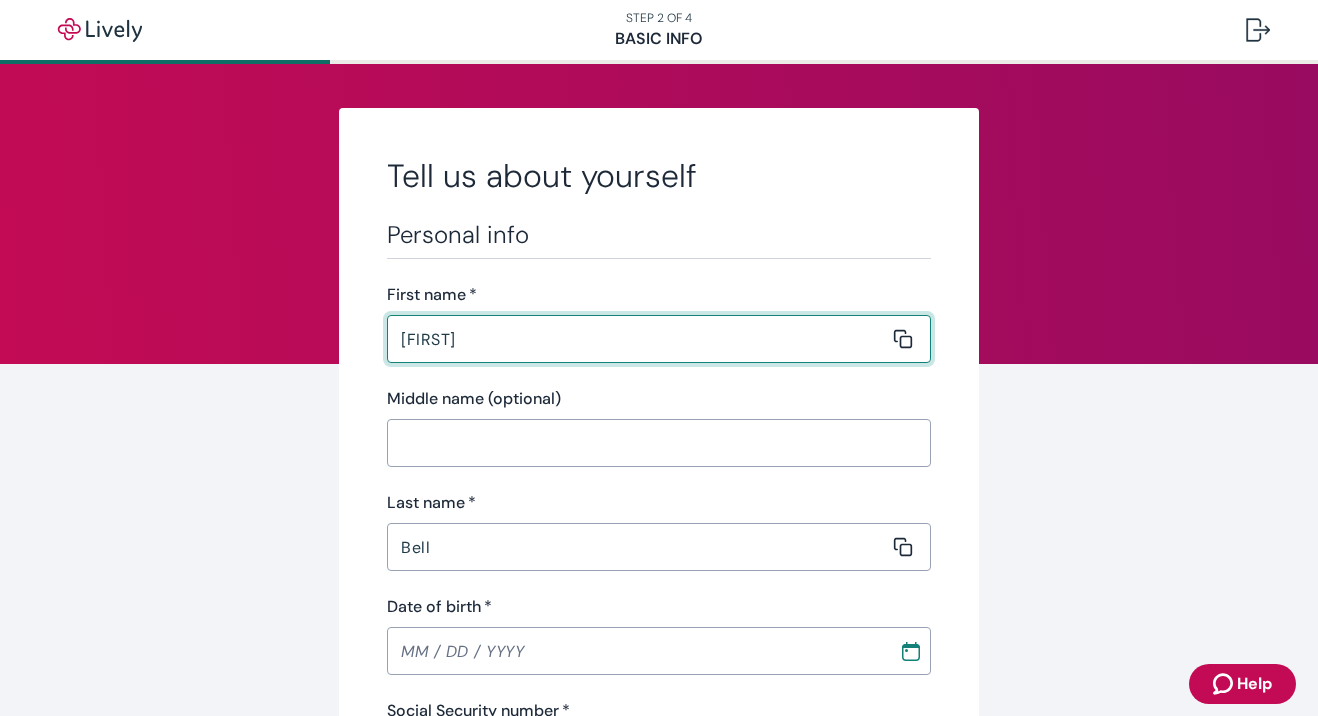 type 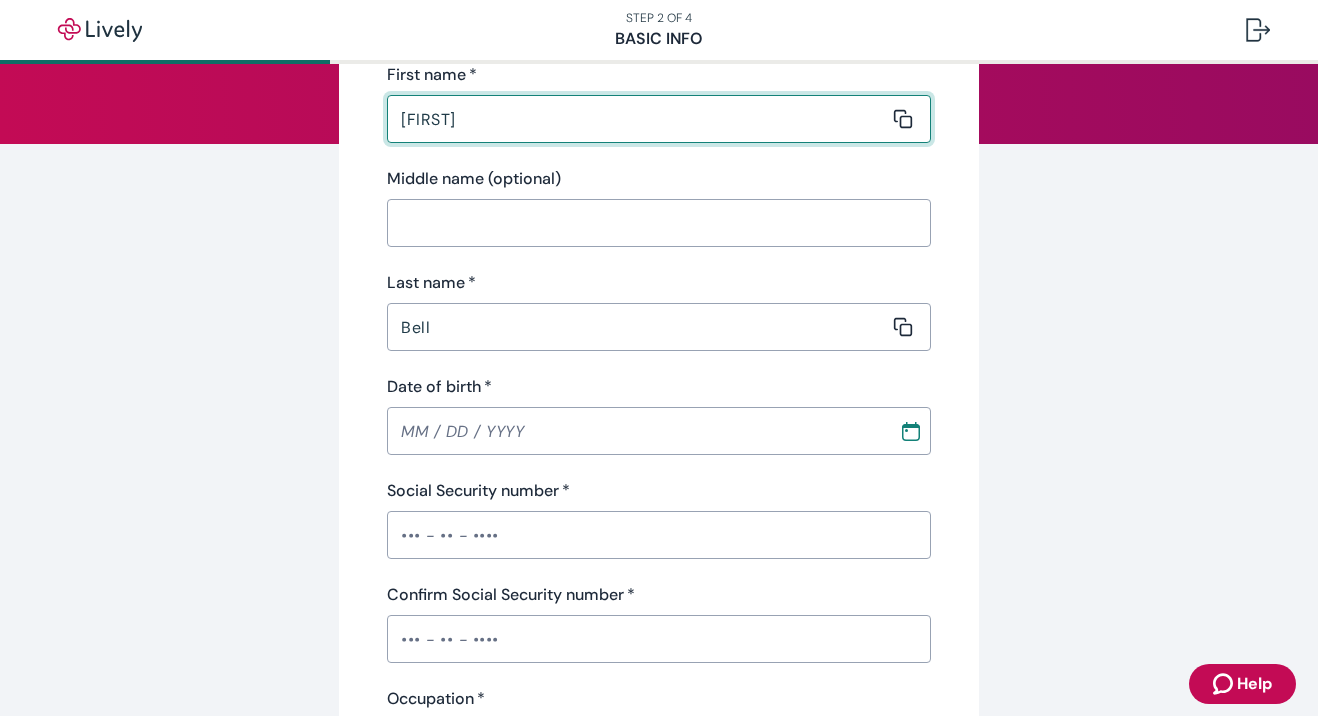 scroll, scrollTop: 224, scrollLeft: 0, axis: vertical 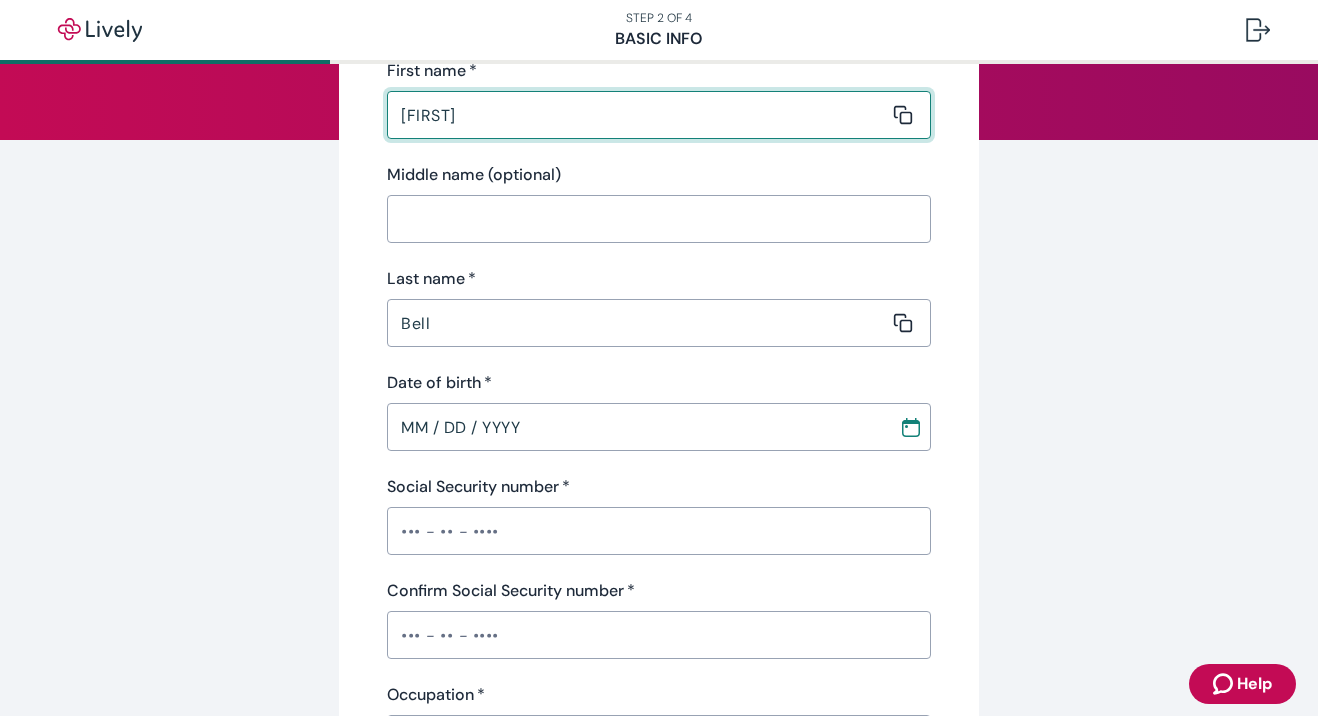 click on "MM / DD / YYYY" at bounding box center [636, 427] 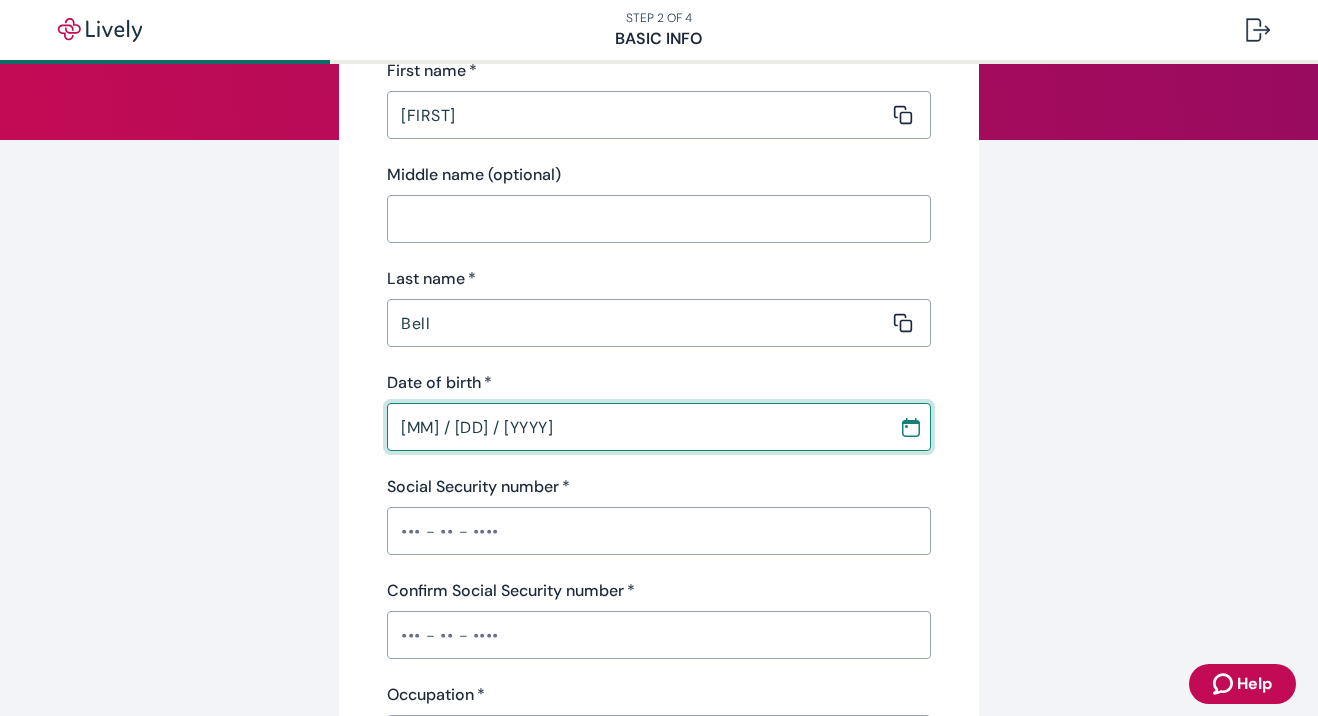 type on "[MM] / [DD] / [YYYY]" 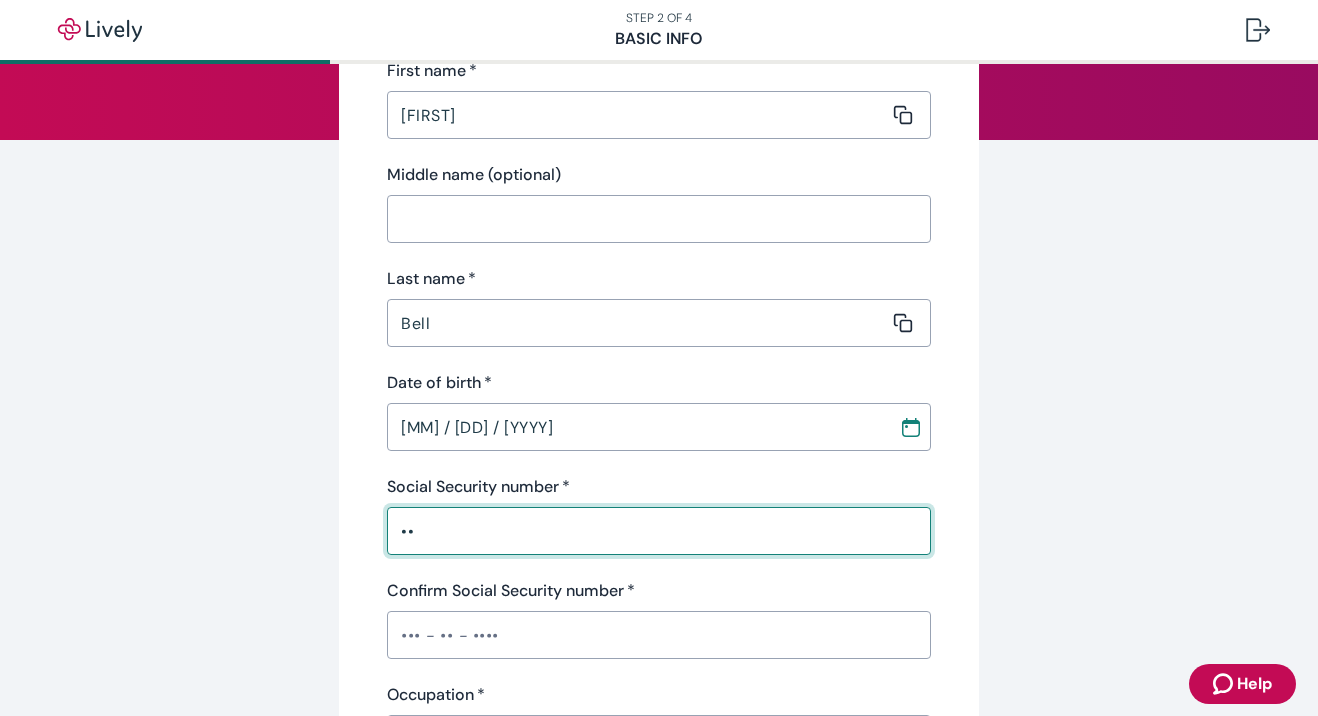 type on "•" 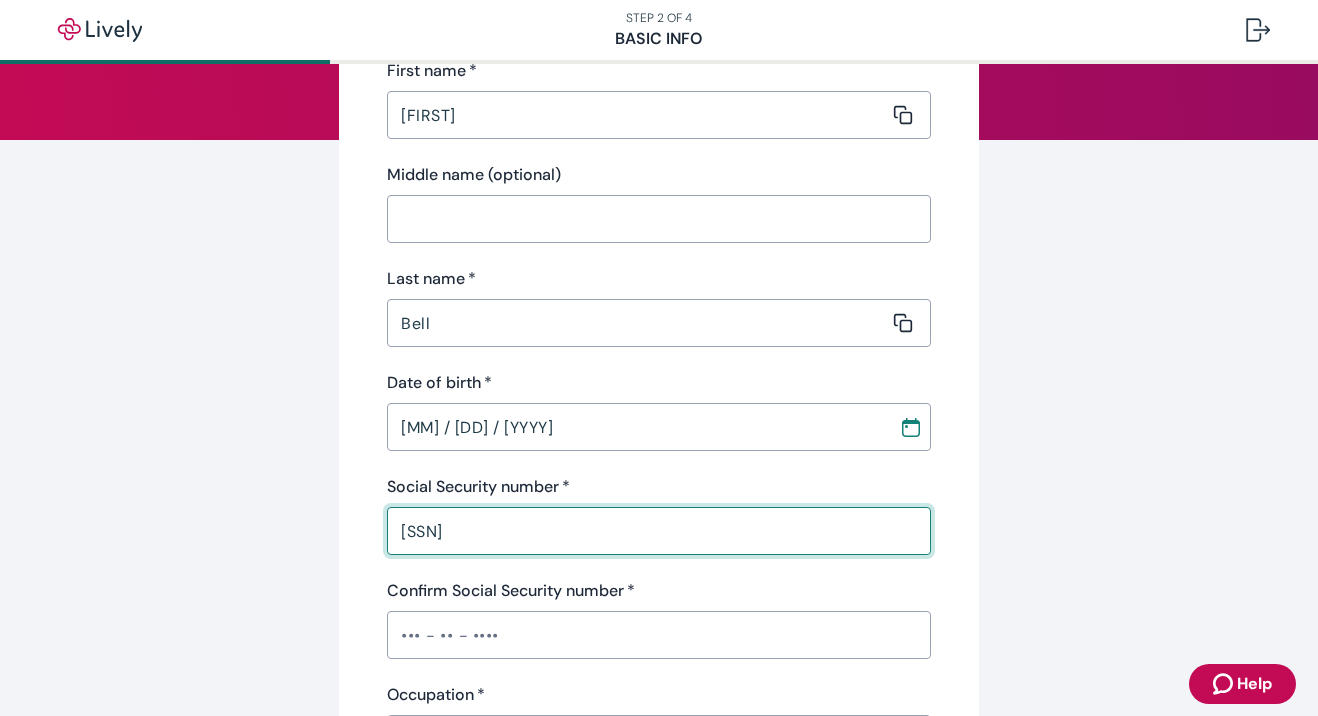type on "[SSN]" 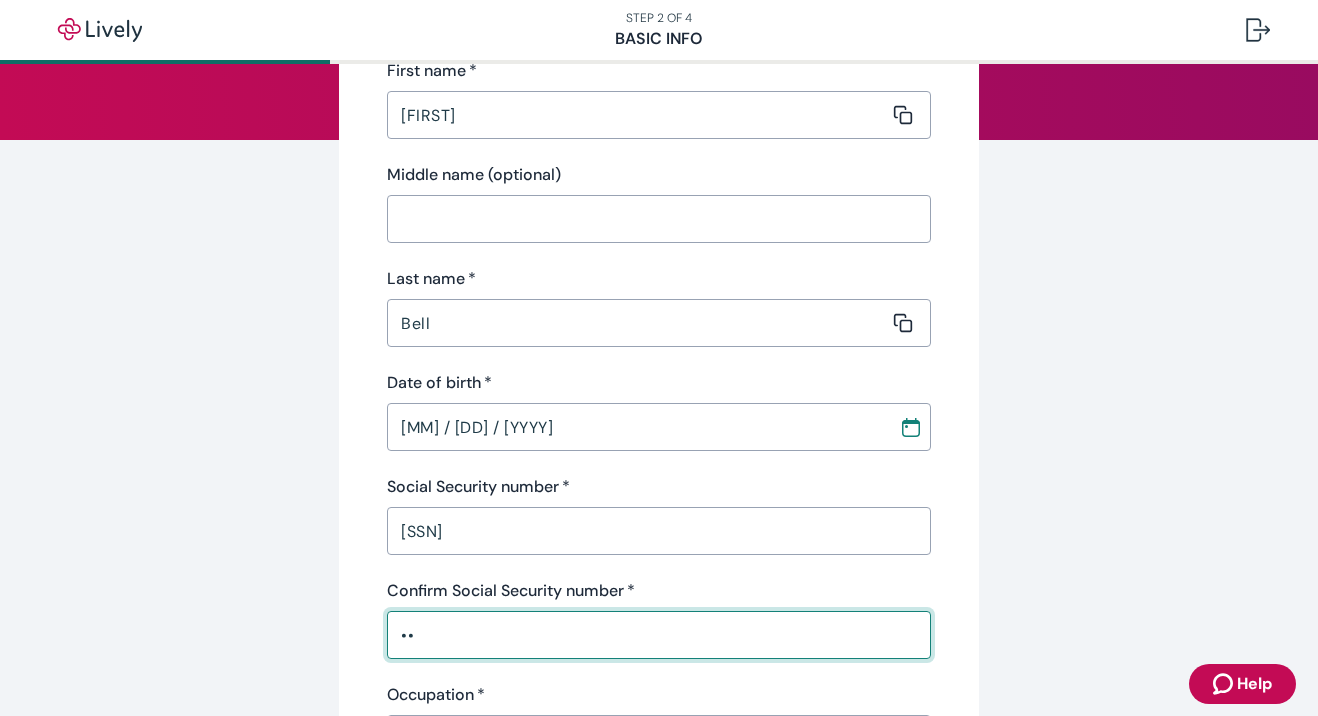 type on "•" 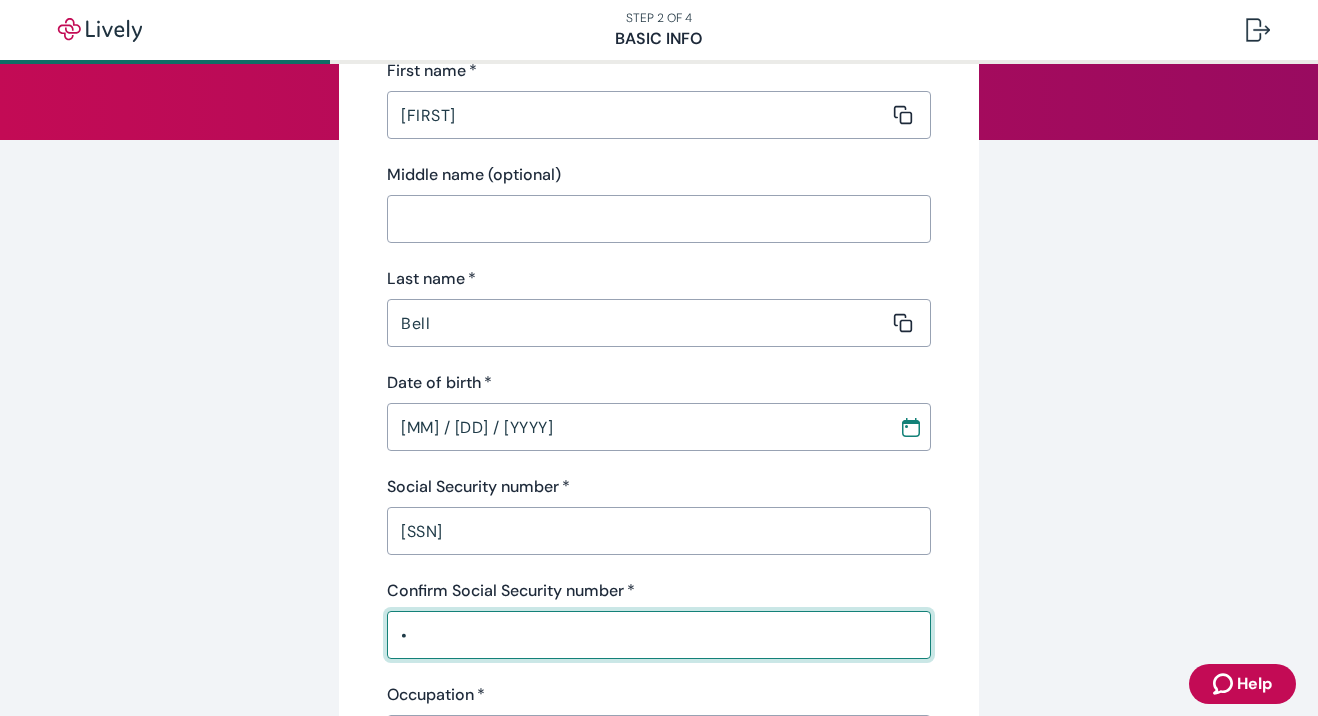type 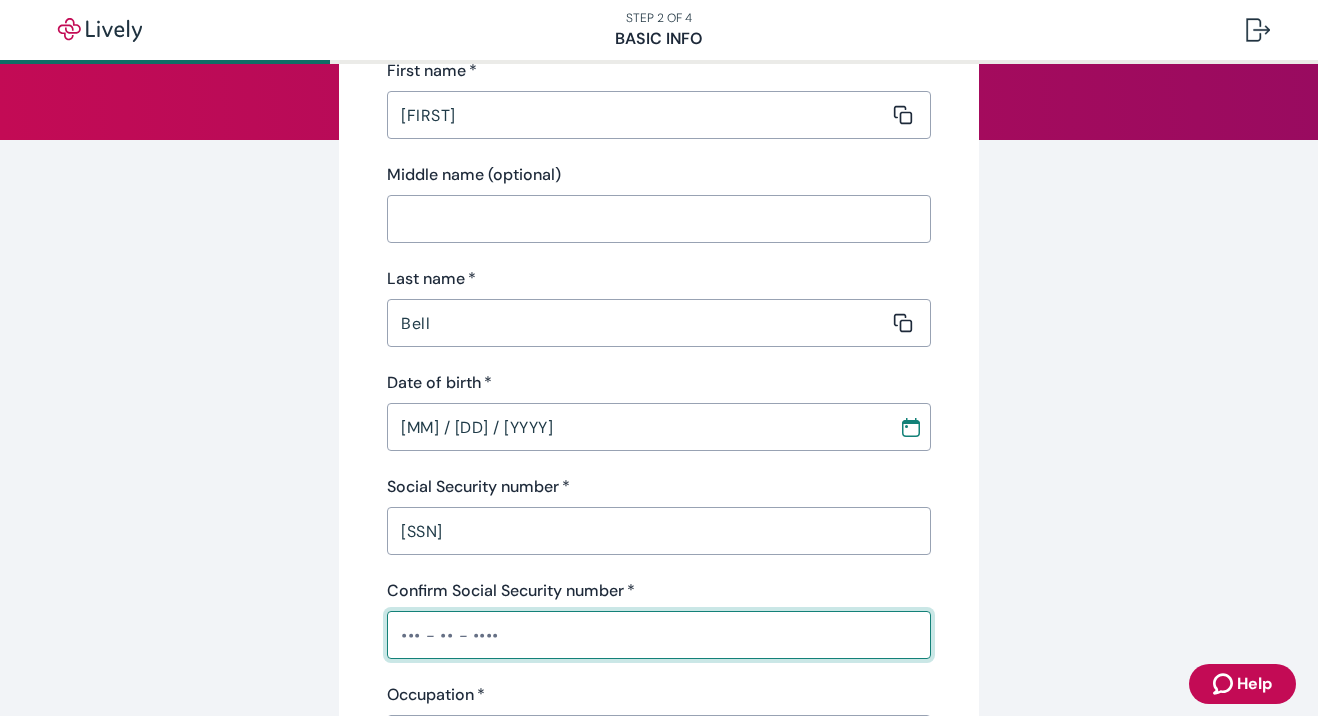 click on "[SSN]" at bounding box center (659, 531) 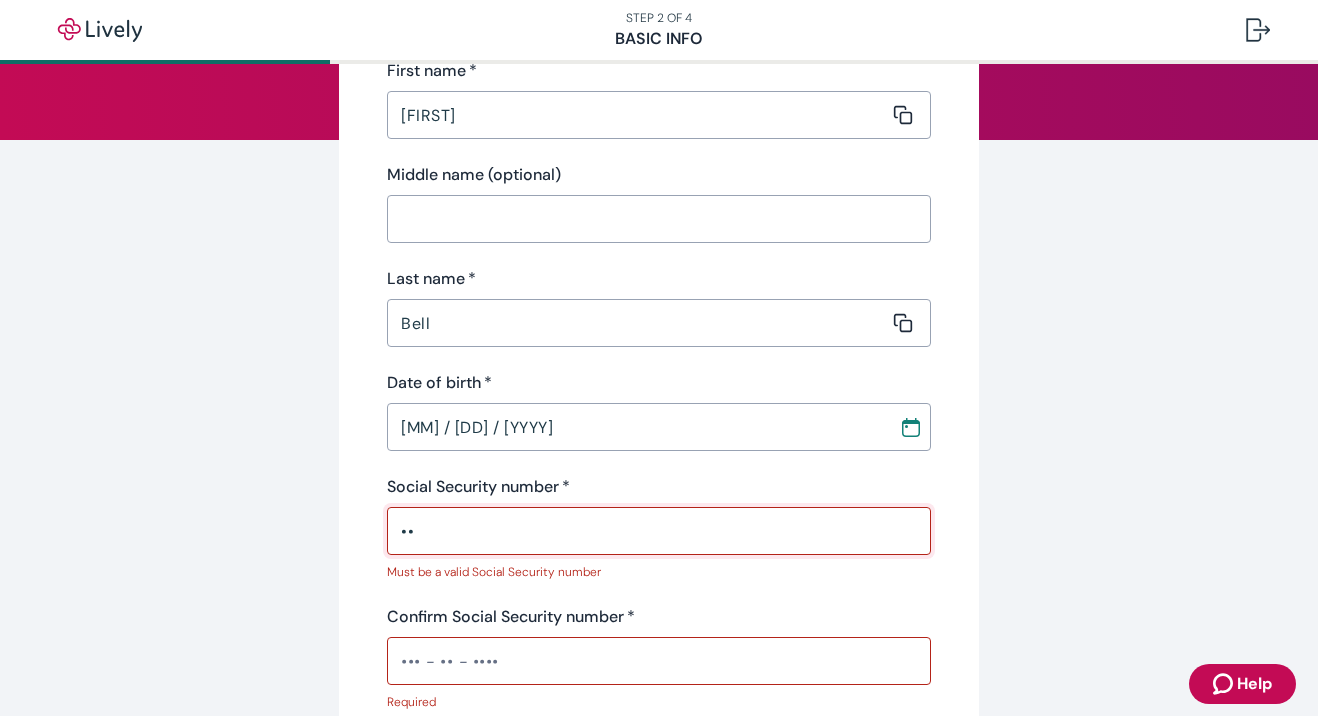 type on "•" 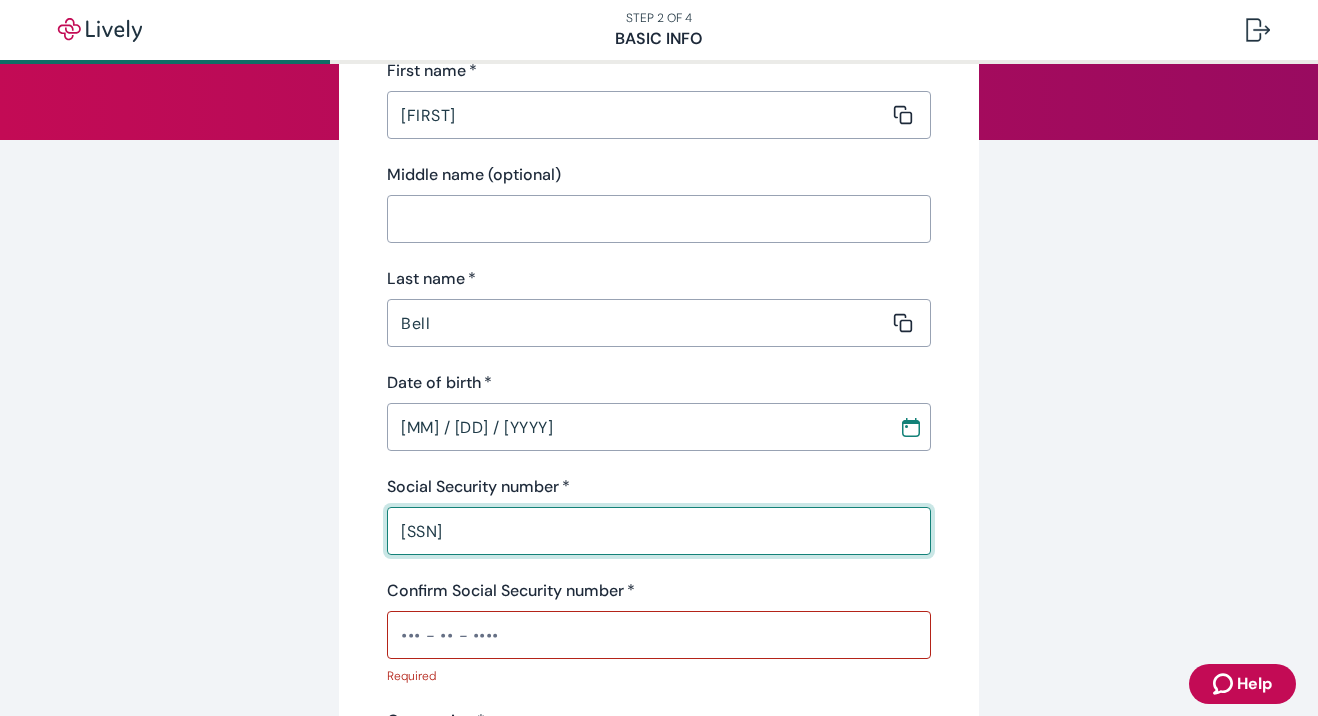 type on "[SSN]" 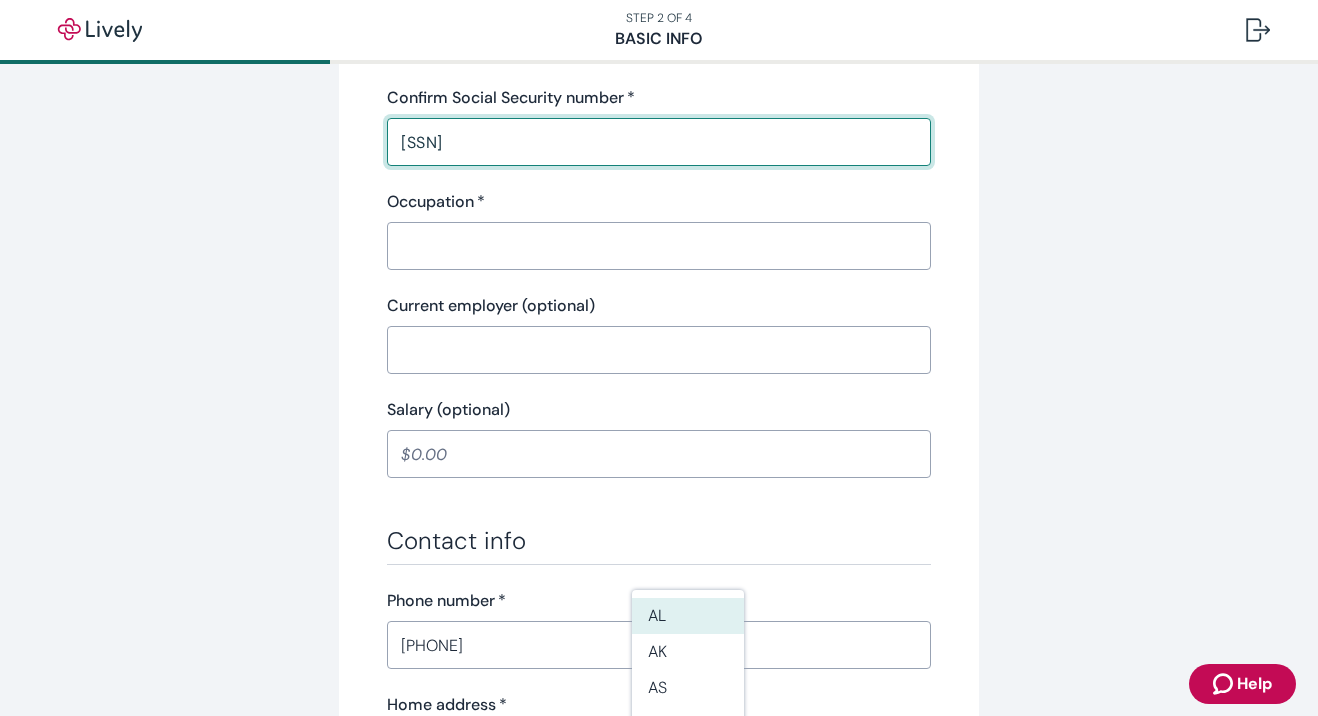 scroll, scrollTop: 726, scrollLeft: 0, axis: vertical 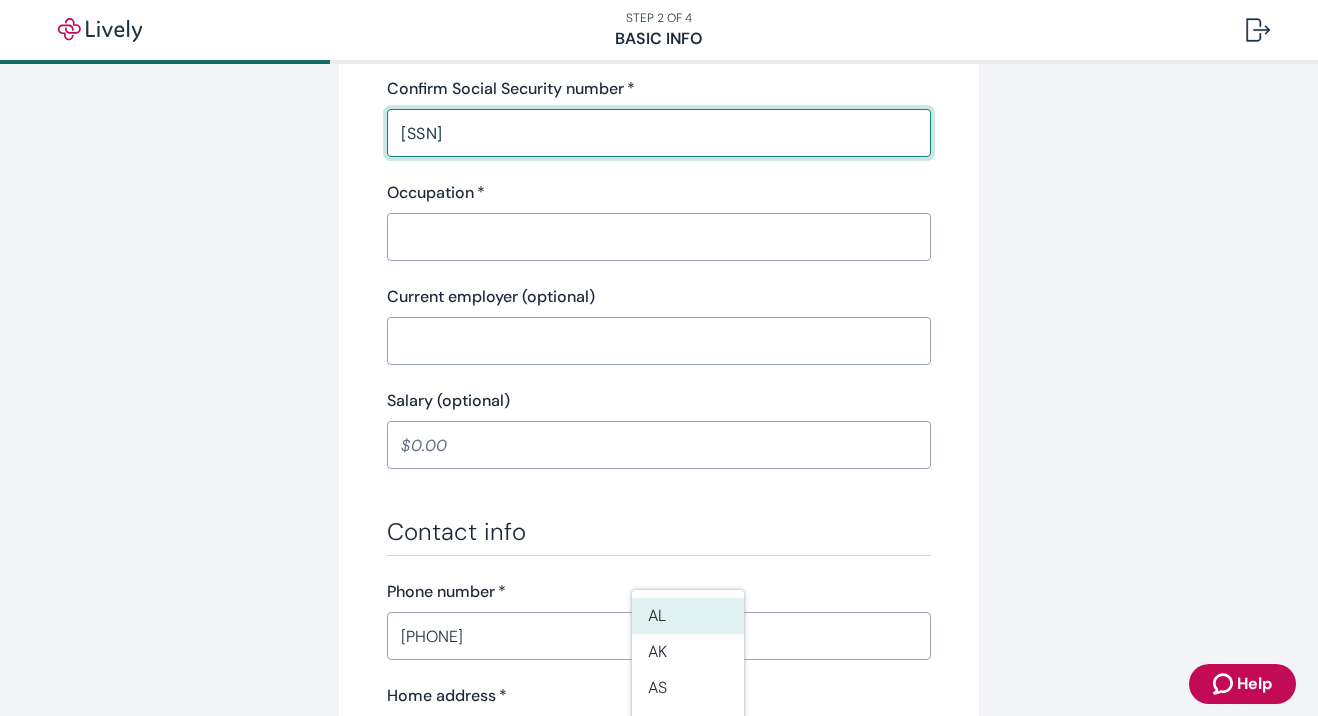 type on "[SSN]" 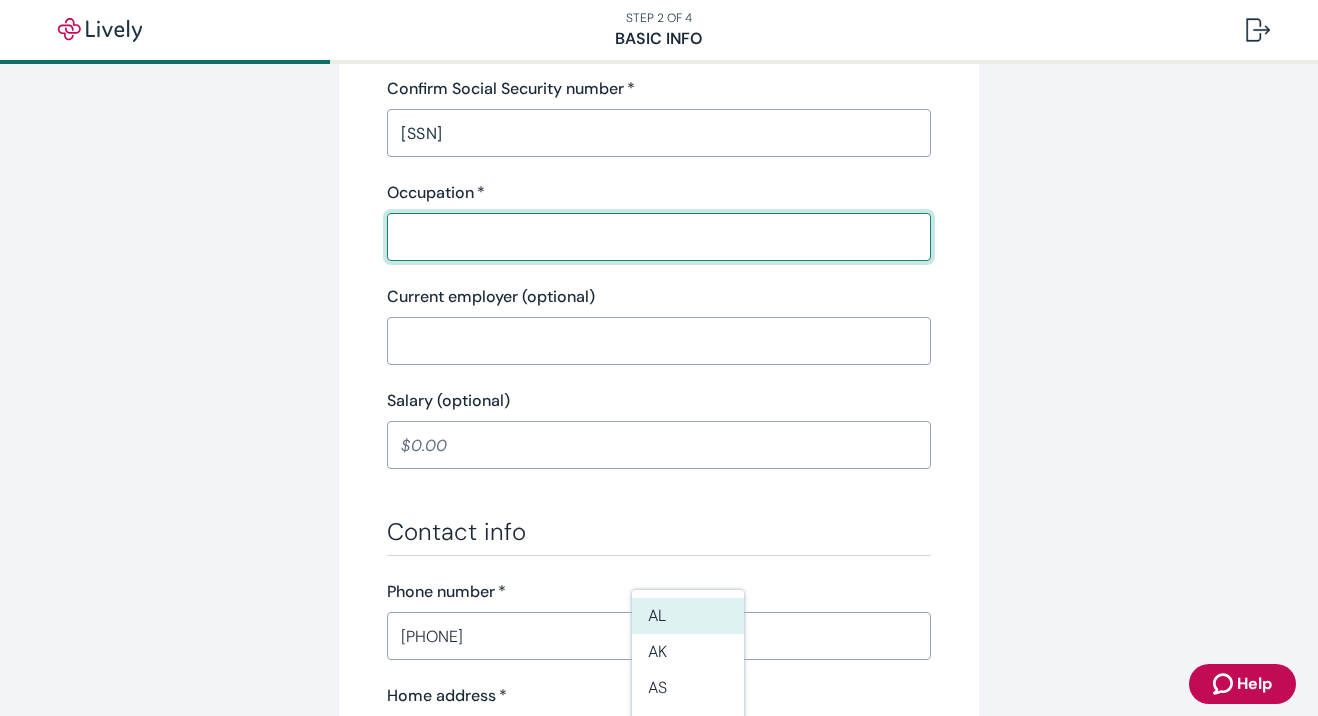 click on "Occupation   *" at bounding box center [652, 237] 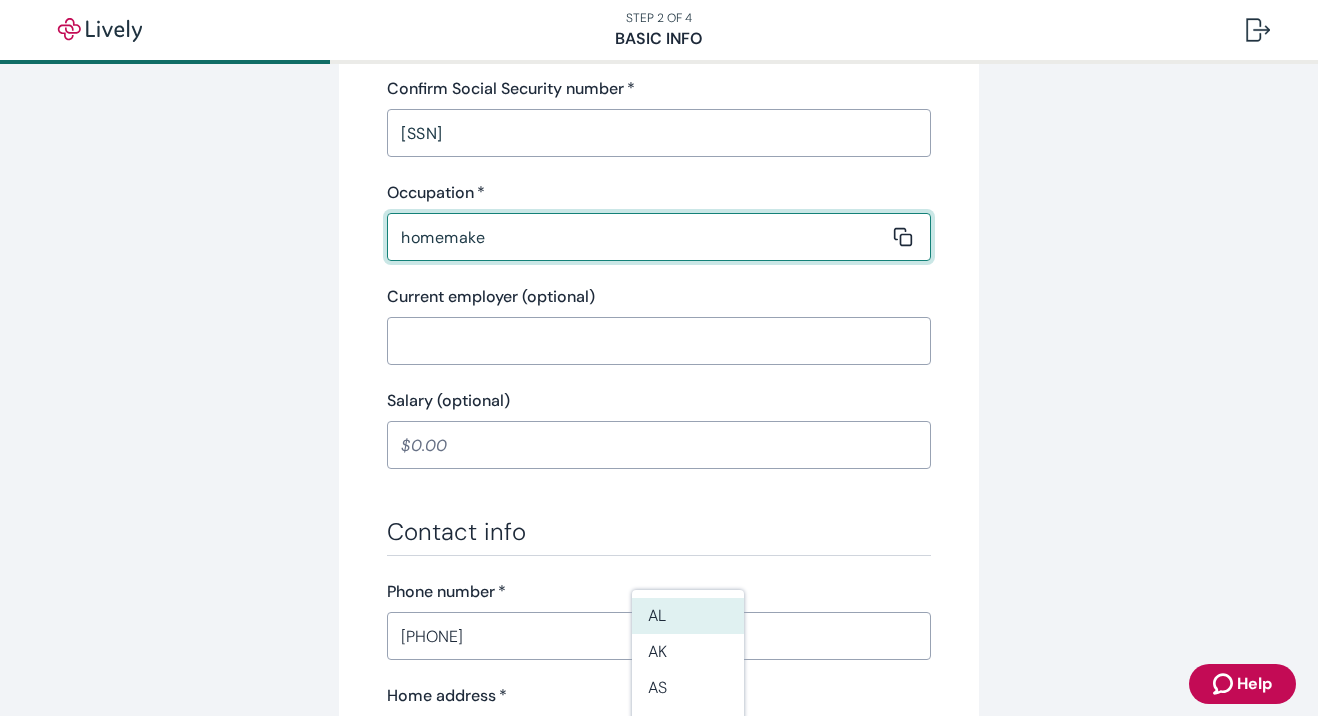type on "homemaker" 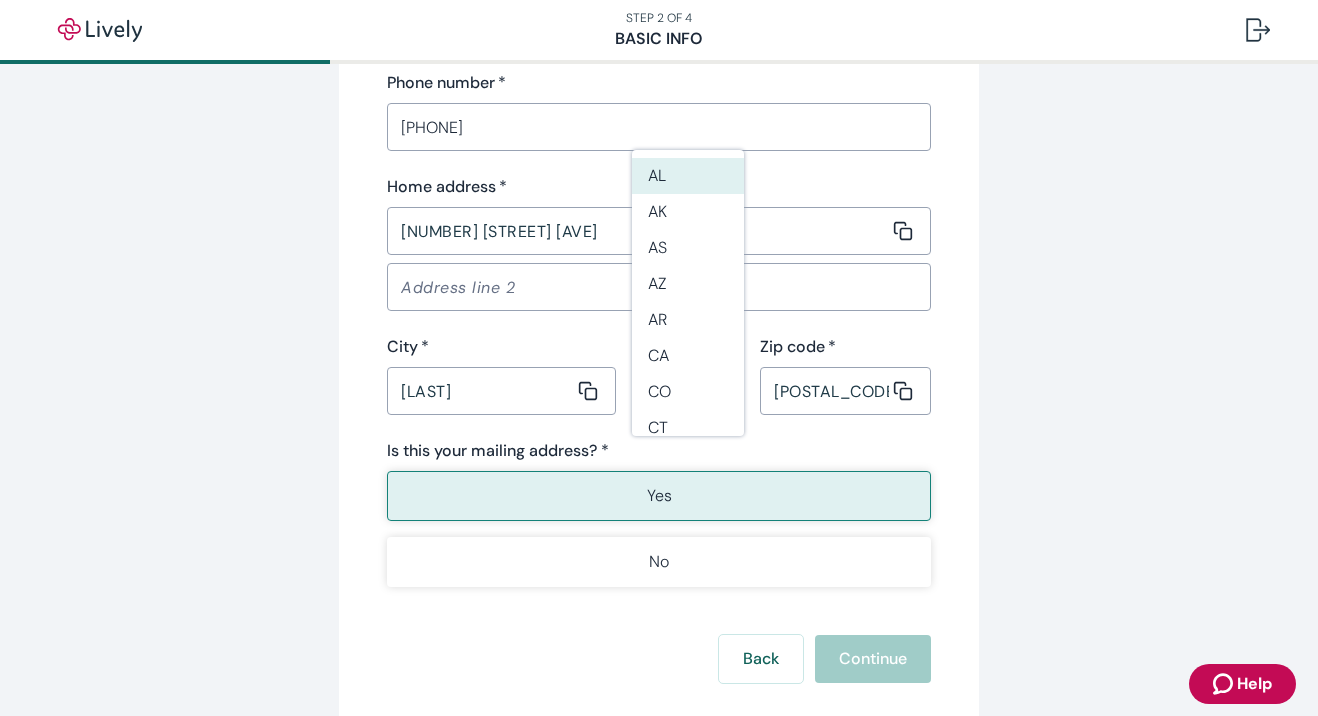 scroll, scrollTop: 1240, scrollLeft: 0, axis: vertical 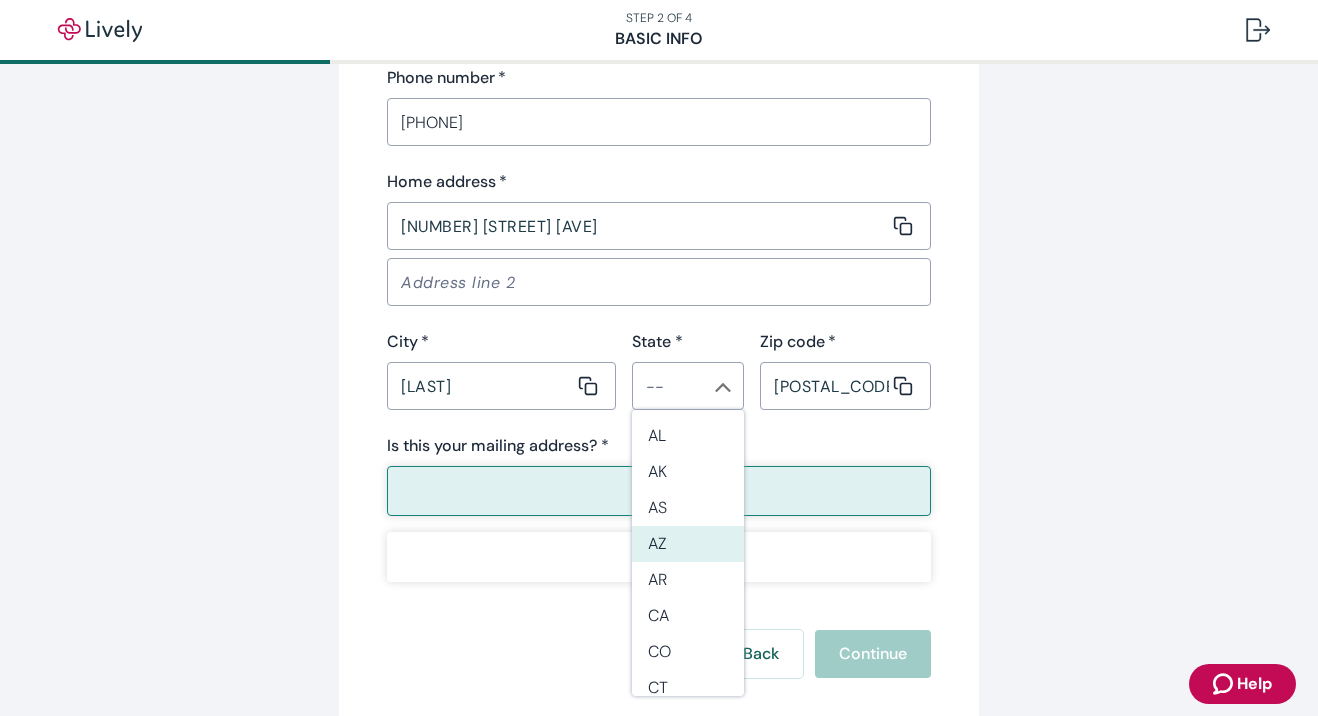 click on "AZ" at bounding box center [688, 544] 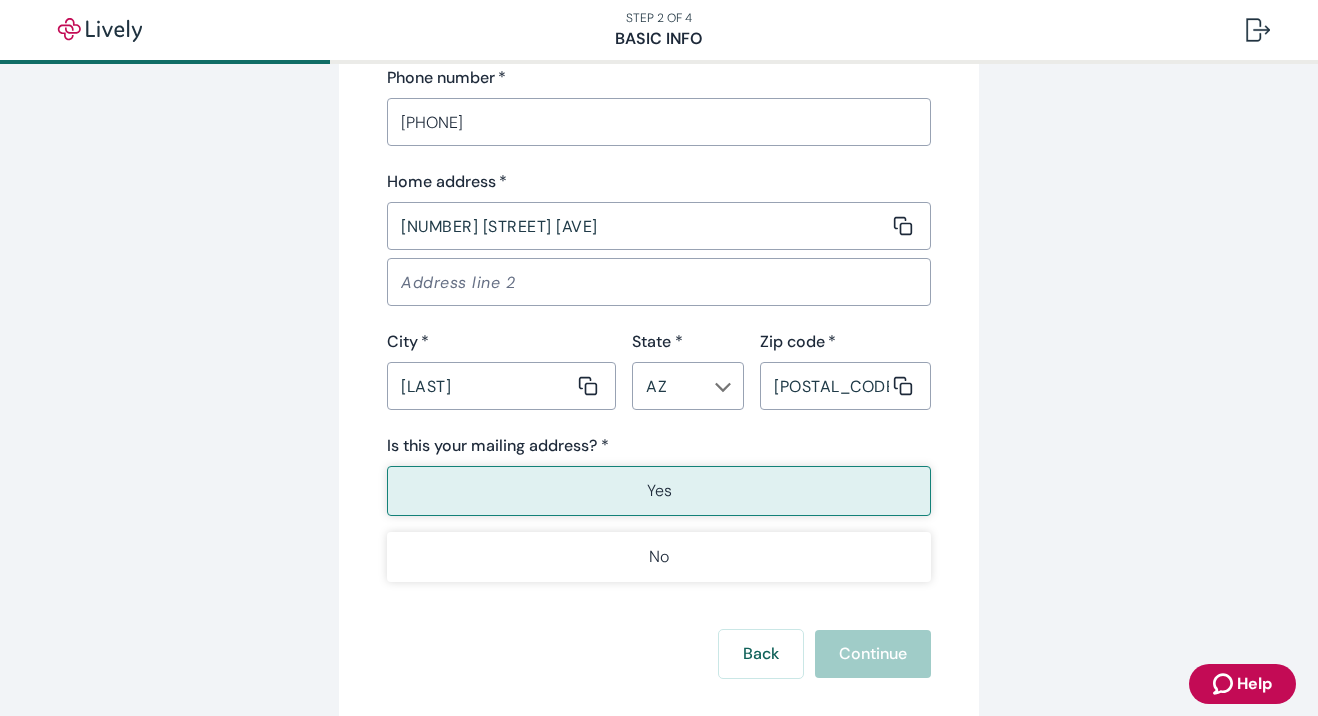 type on "homemaker" 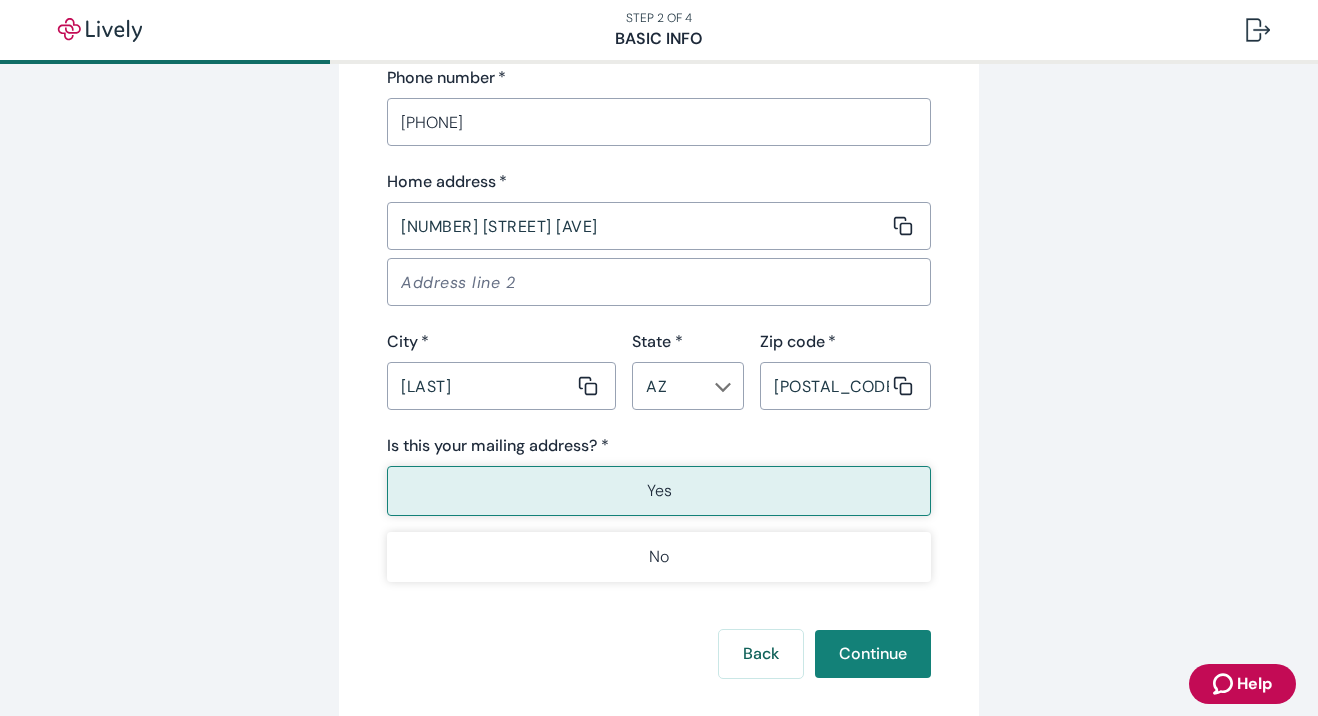 click on "Yes" at bounding box center [659, 491] 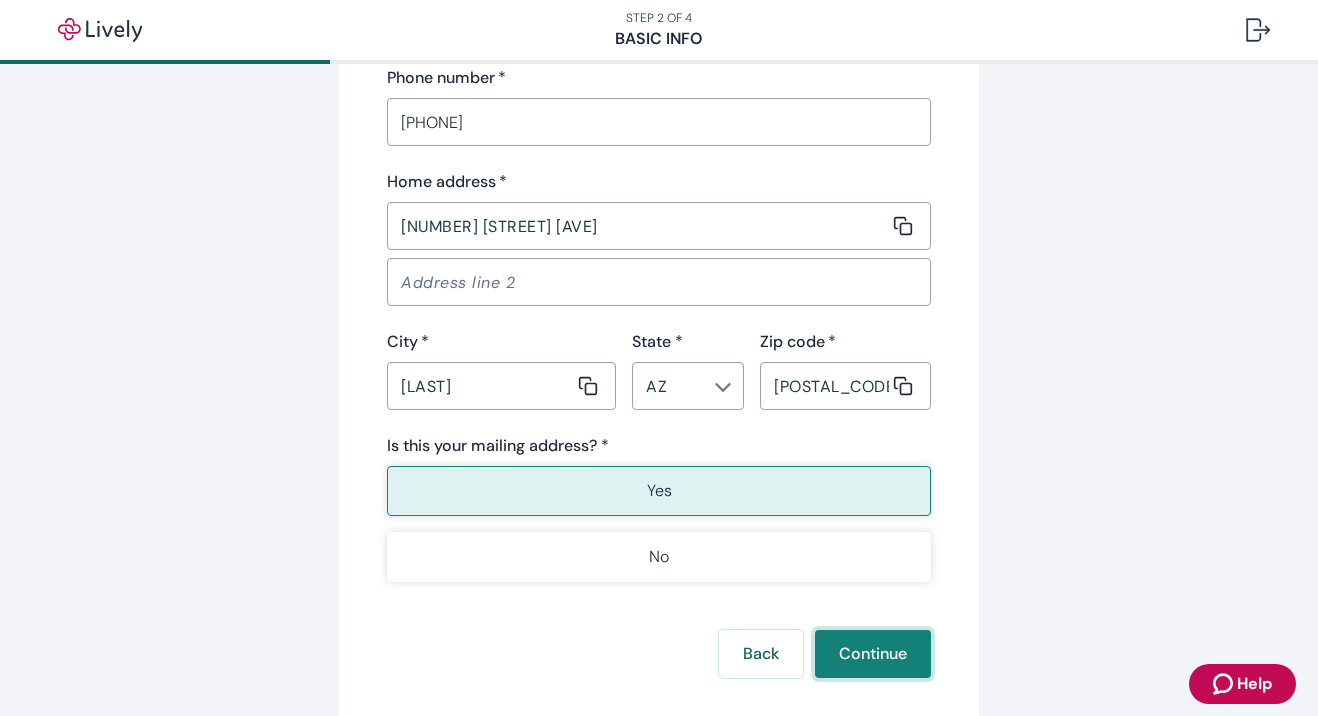 click on "Continue" at bounding box center (873, 654) 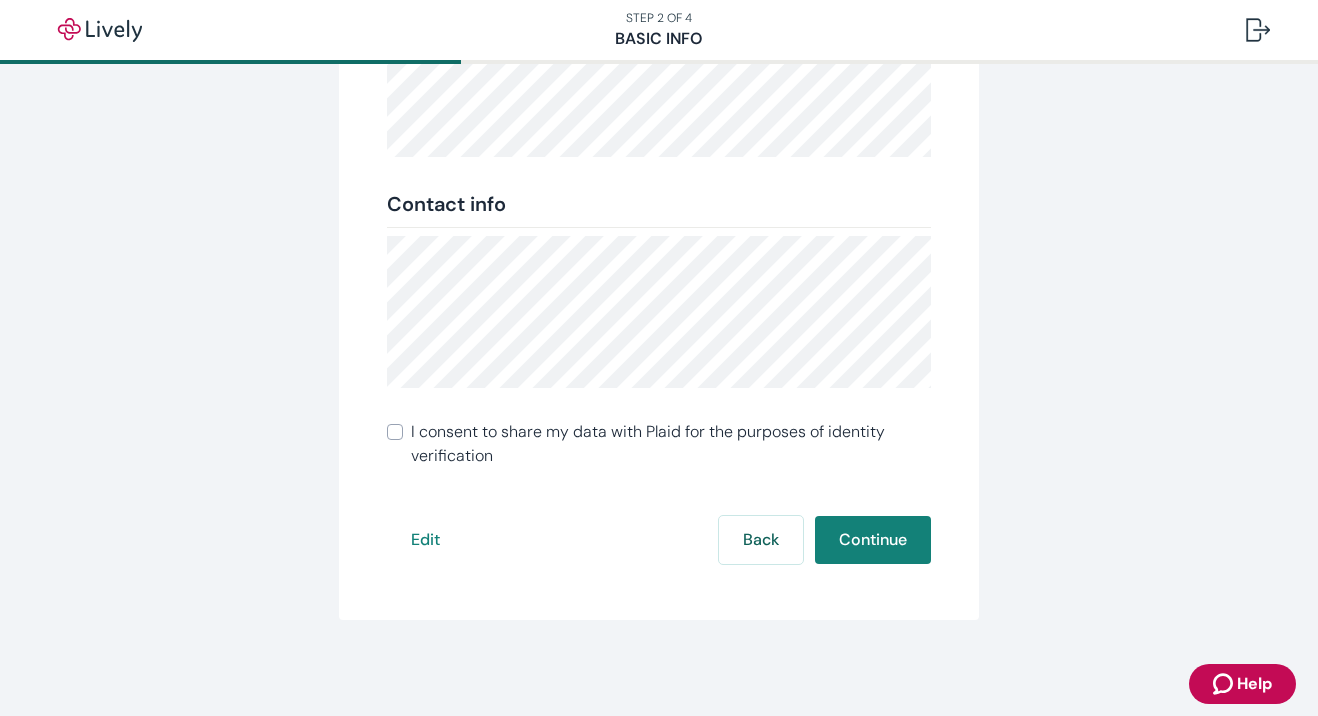 scroll, scrollTop: 418, scrollLeft: 0, axis: vertical 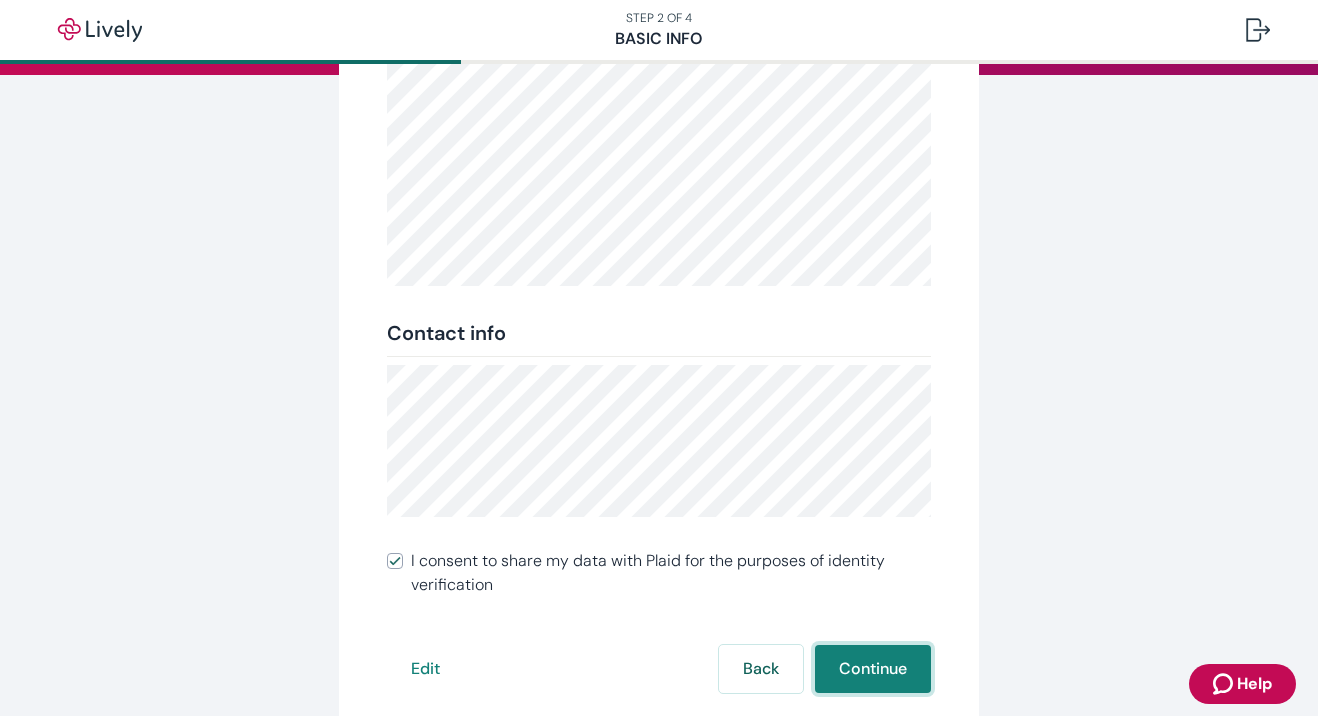 click on "Continue" at bounding box center (873, 669) 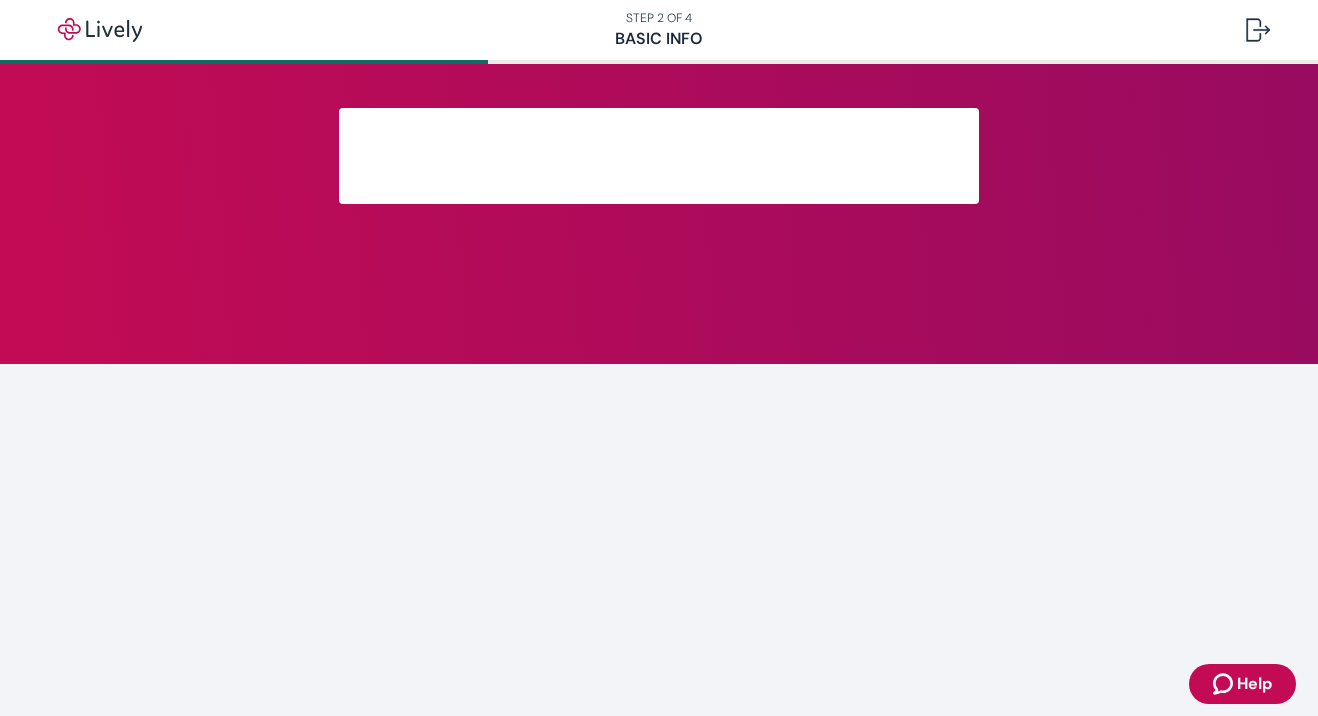 scroll, scrollTop: 0, scrollLeft: 0, axis: both 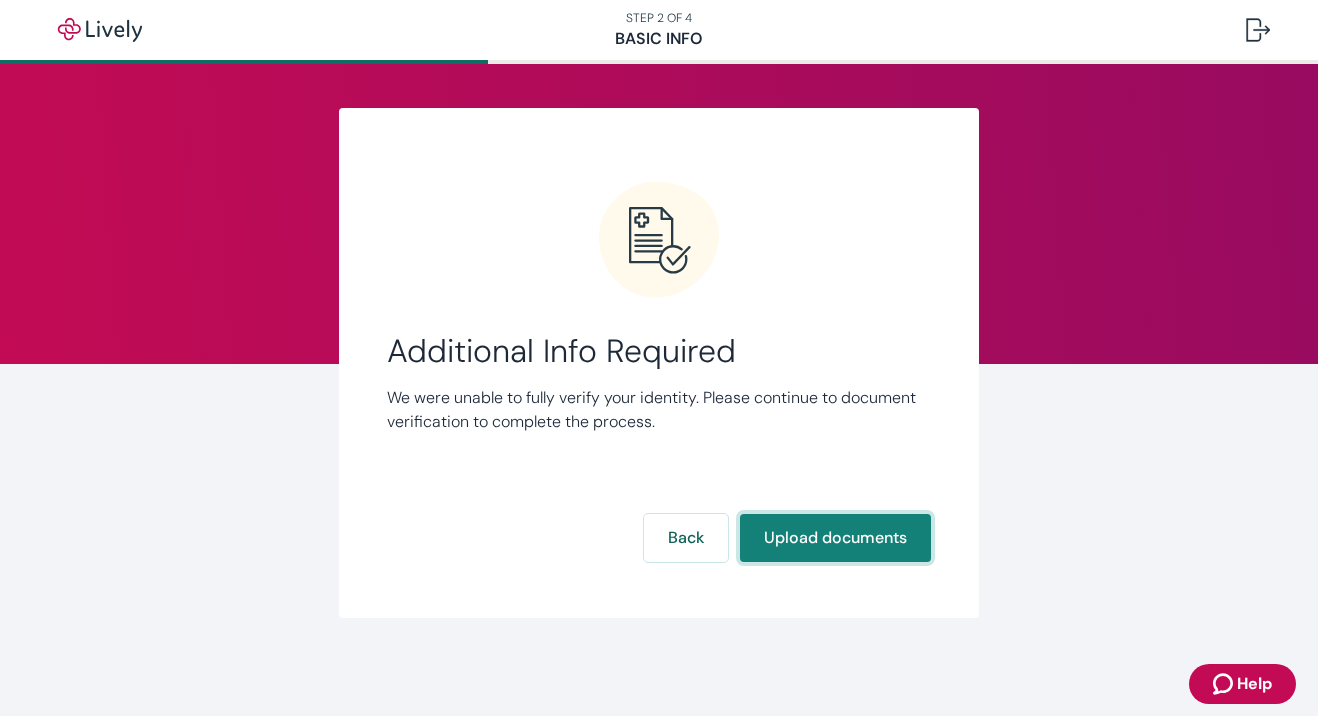 click on "Upload documents" at bounding box center [835, 538] 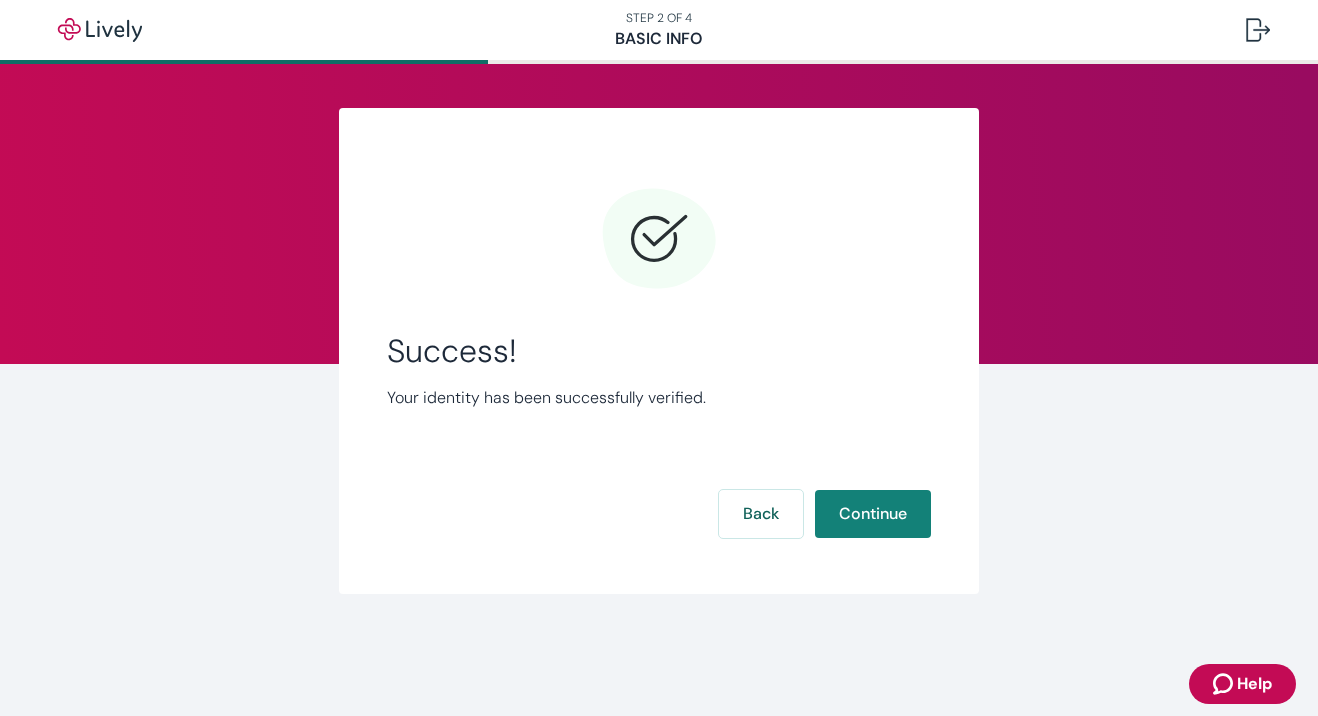 click on "Success! Your identity has been successfully verified. Back Continue" at bounding box center [659, 363] 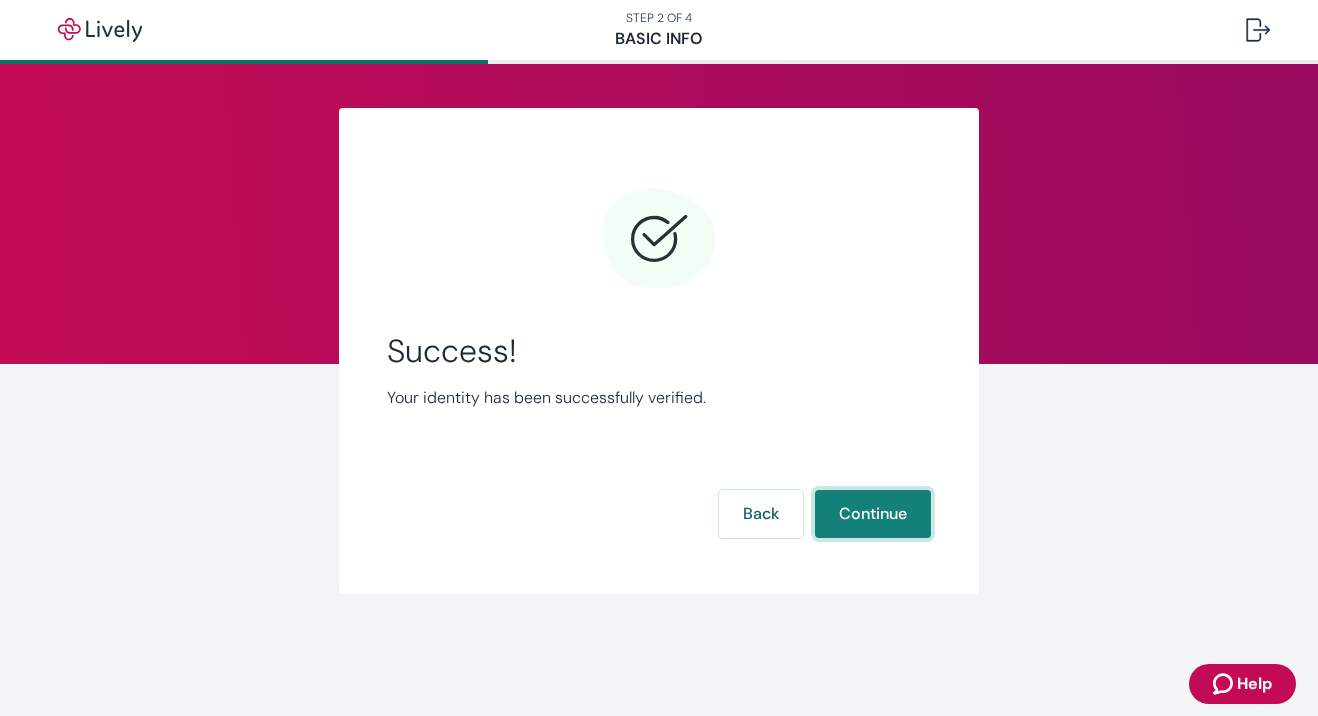 click on "Continue" at bounding box center [873, 514] 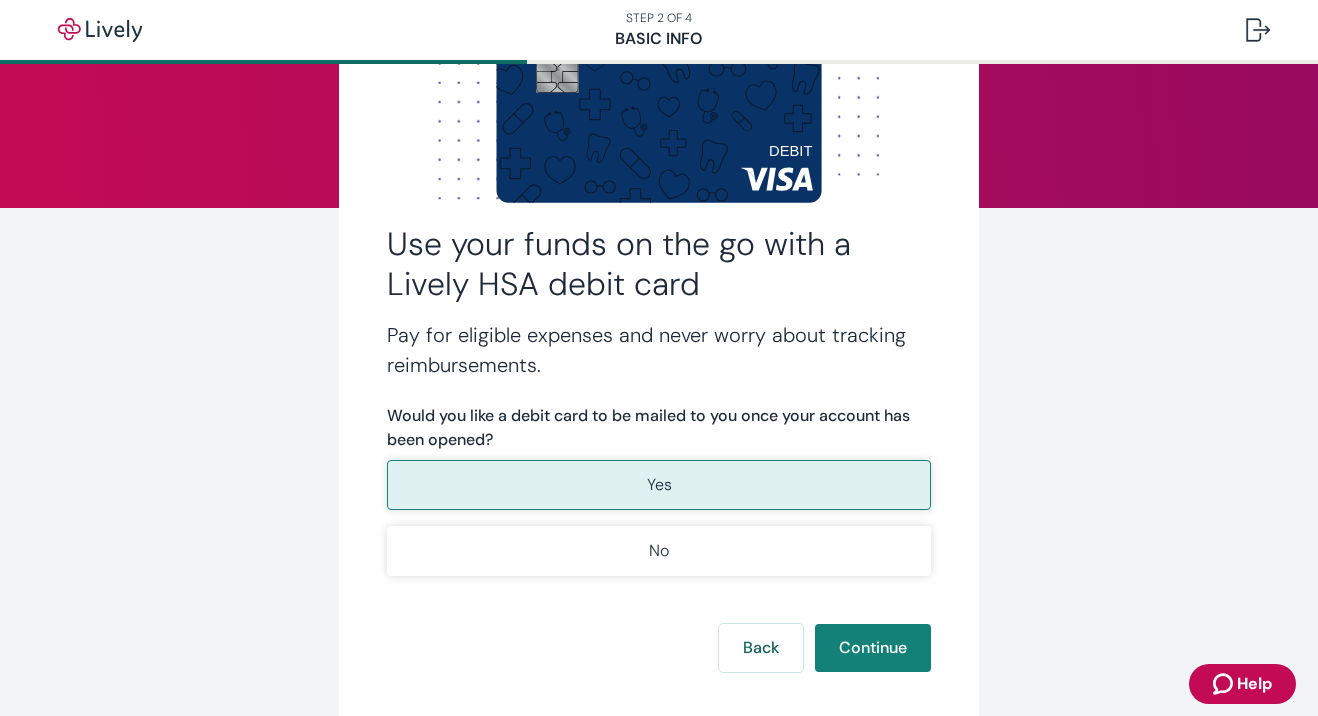 scroll, scrollTop: 157, scrollLeft: 0, axis: vertical 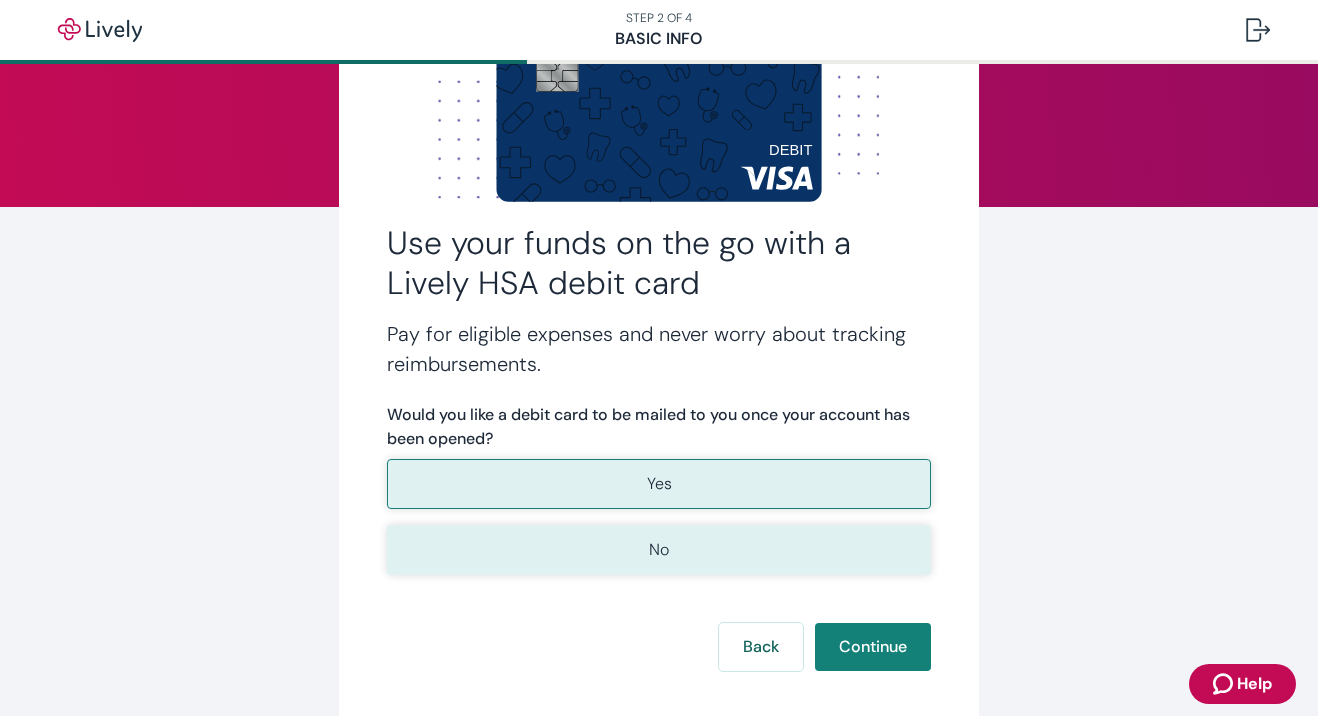 click on "No" at bounding box center [659, 550] 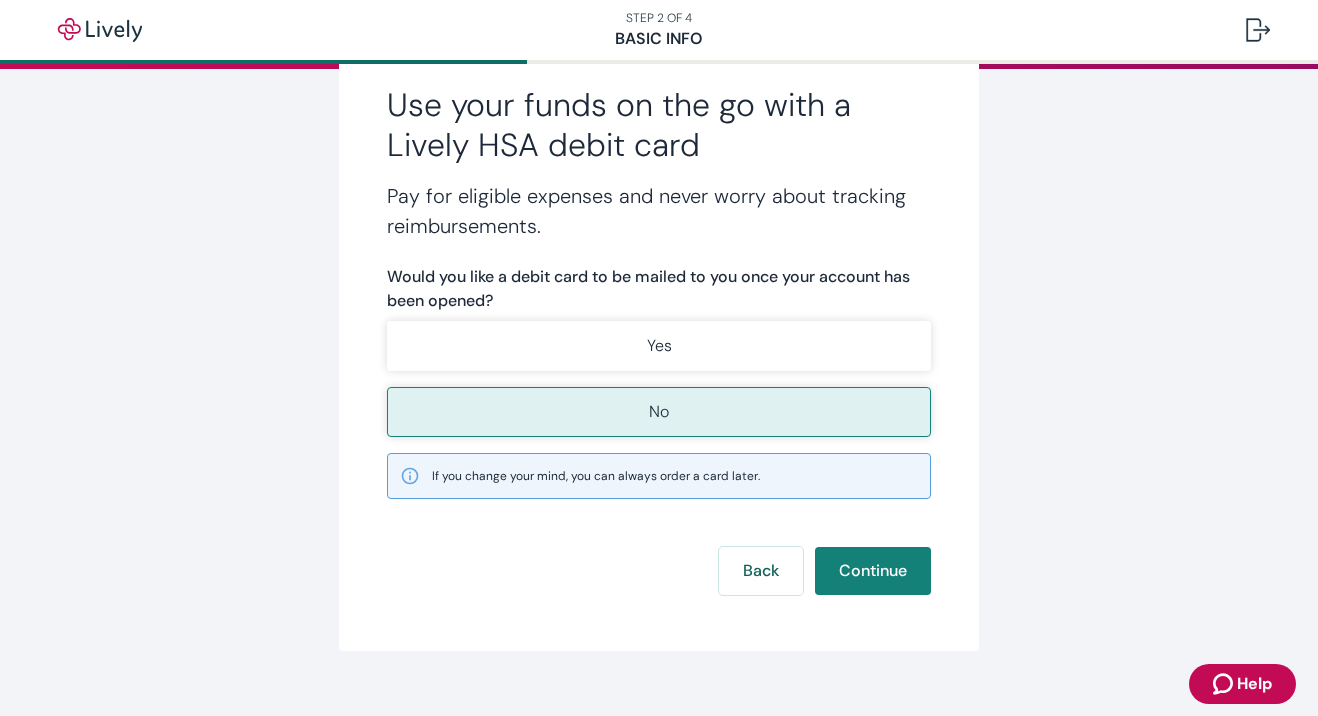 scroll, scrollTop: 318, scrollLeft: 0, axis: vertical 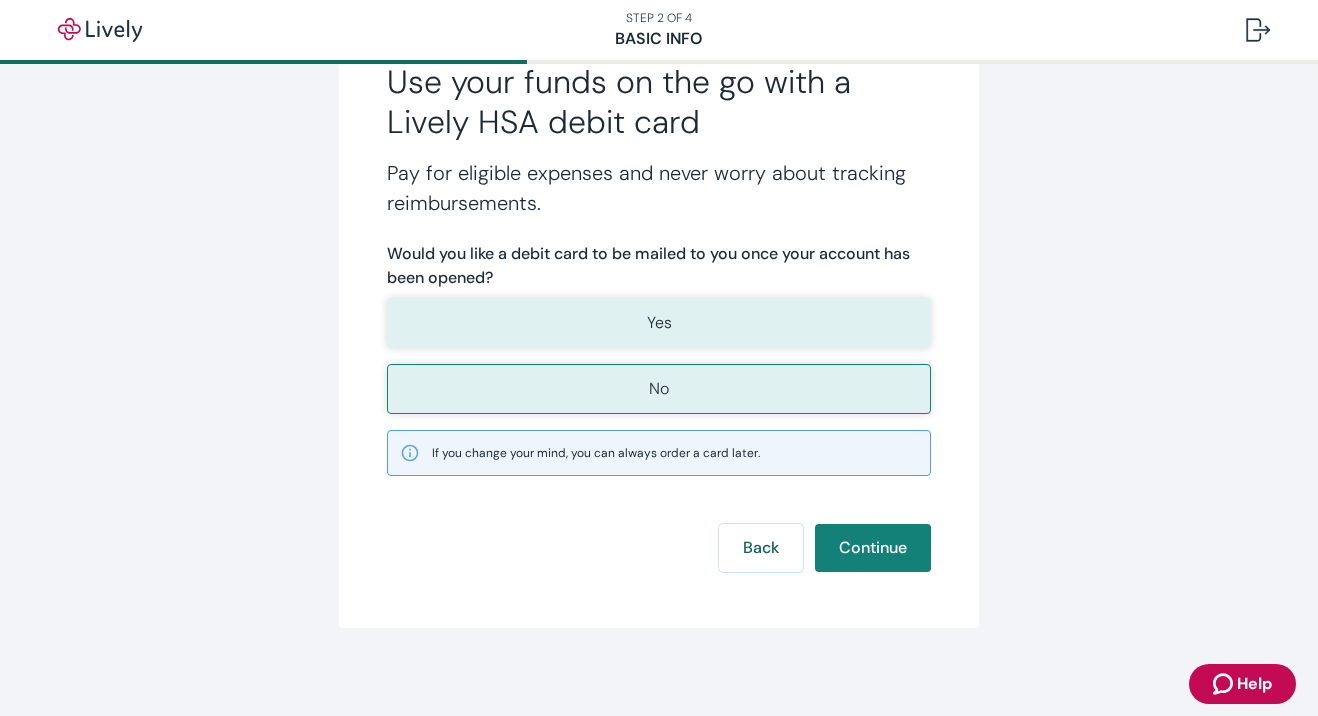 click on "Yes" at bounding box center (659, 323) 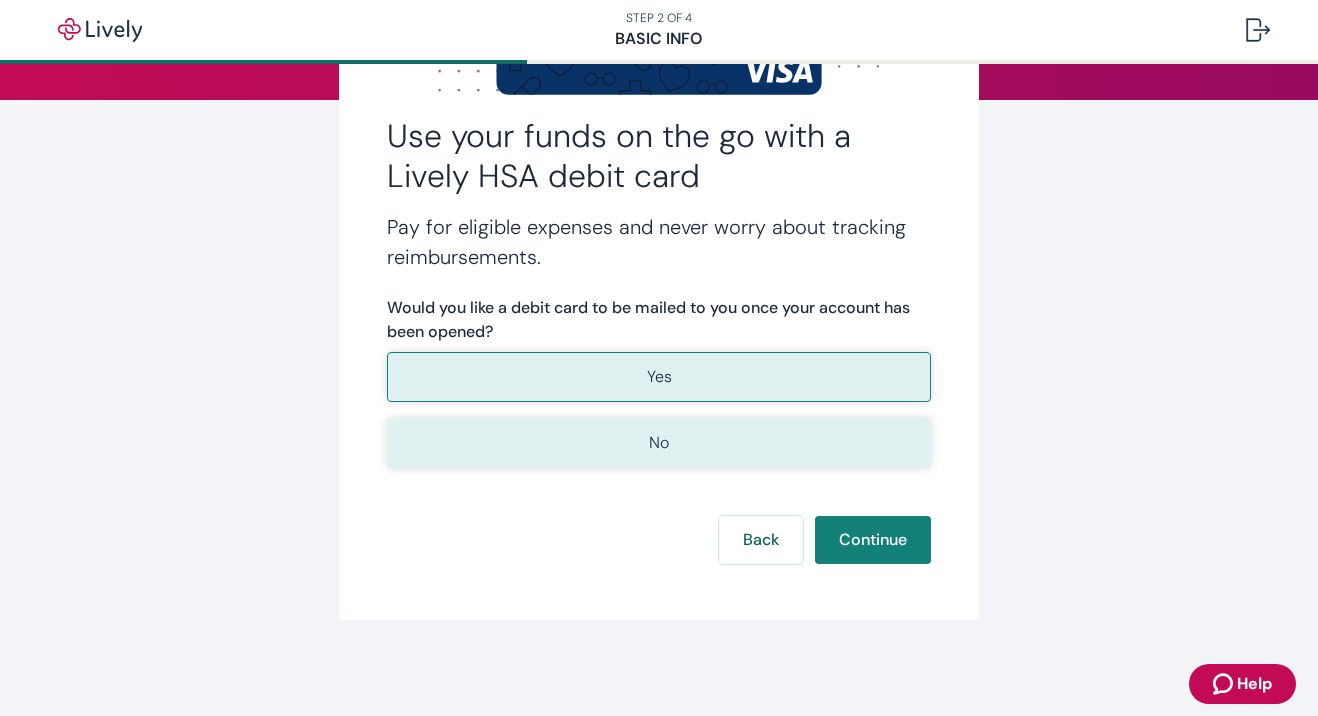 click on "No" at bounding box center (659, 443) 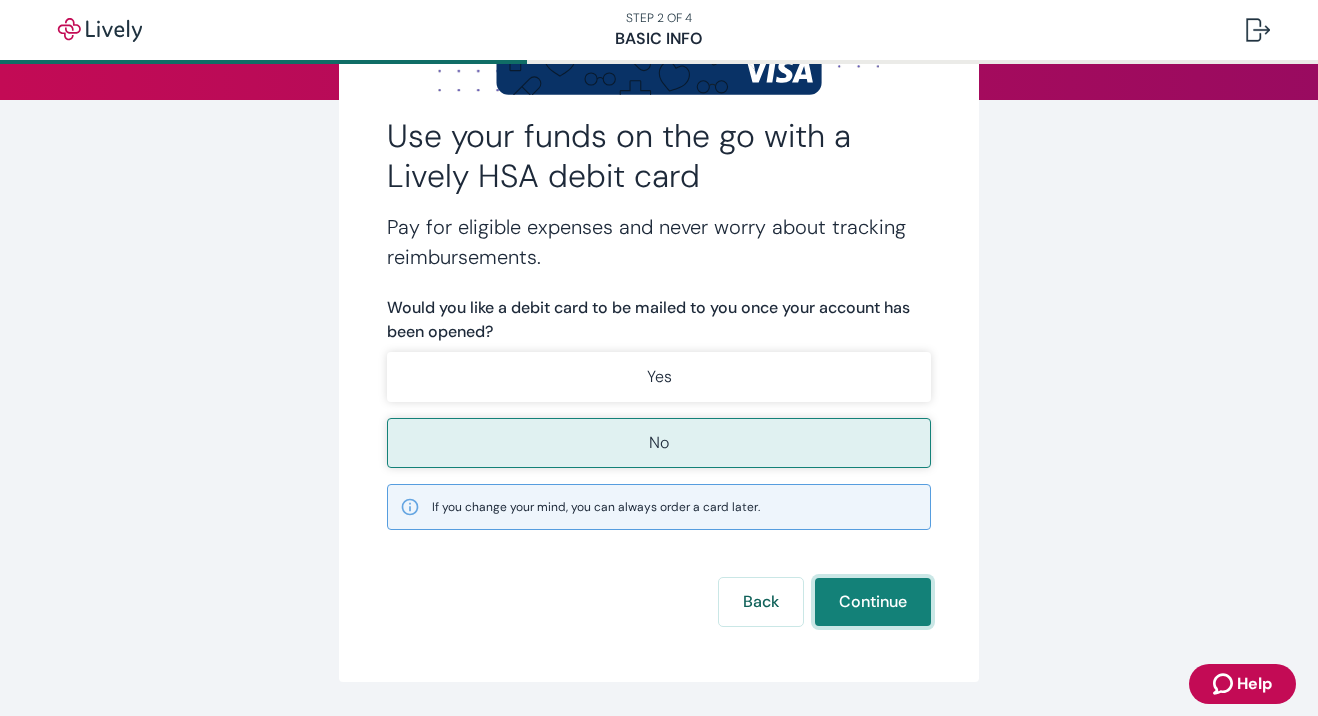 click on "Continue" at bounding box center [873, 602] 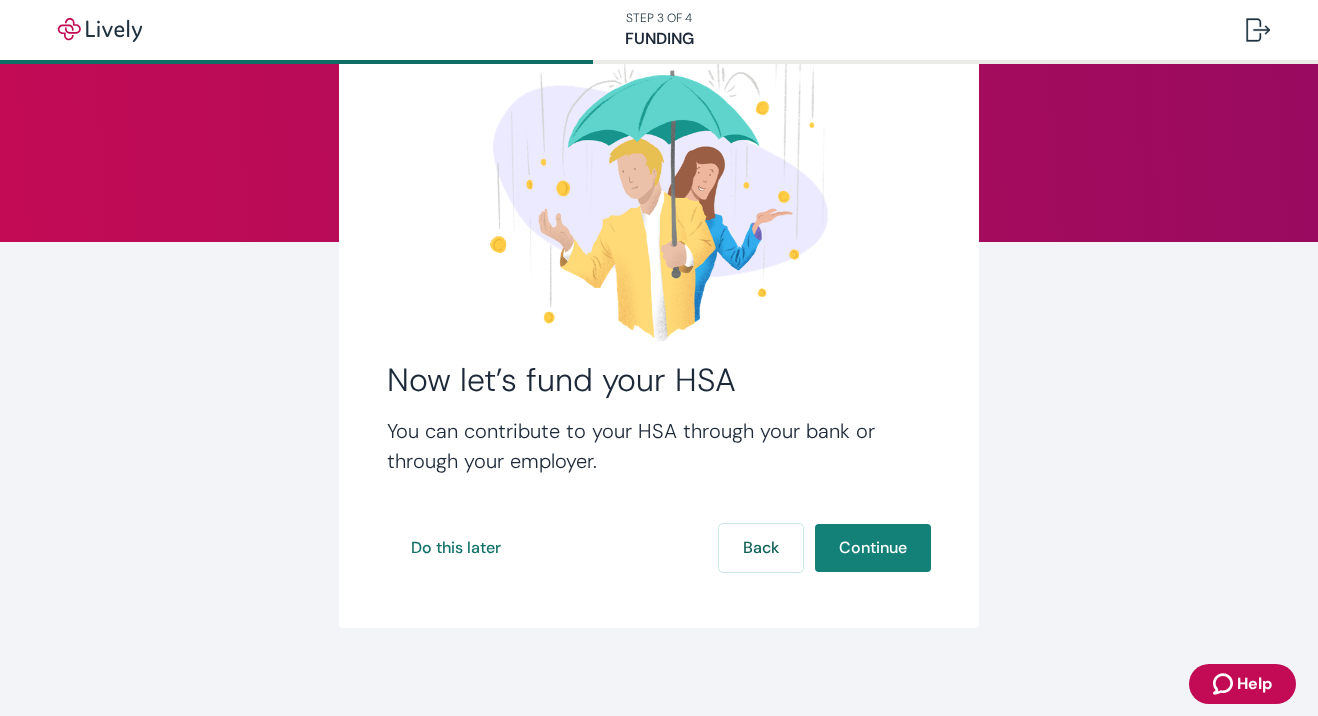 scroll, scrollTop: 130, scrollLeft: 0, axis: vertical 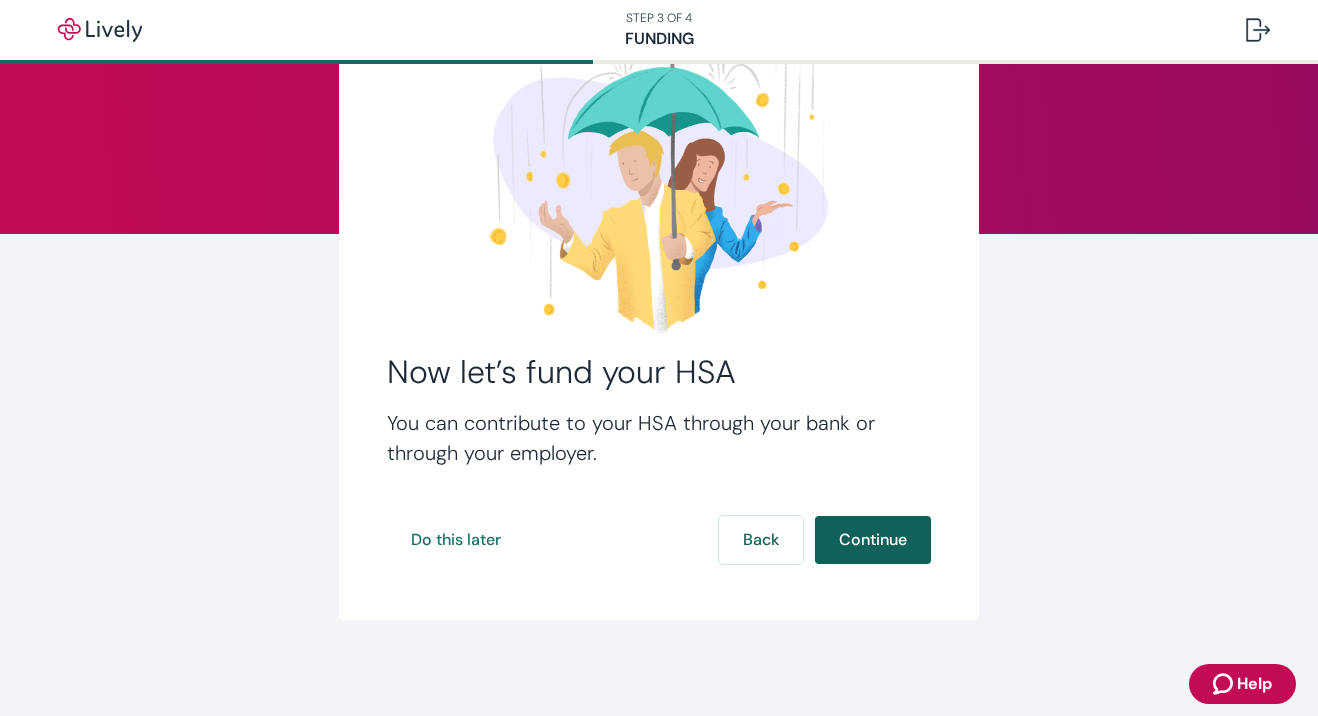 click on "Continue" at bounding box center (873, 540) 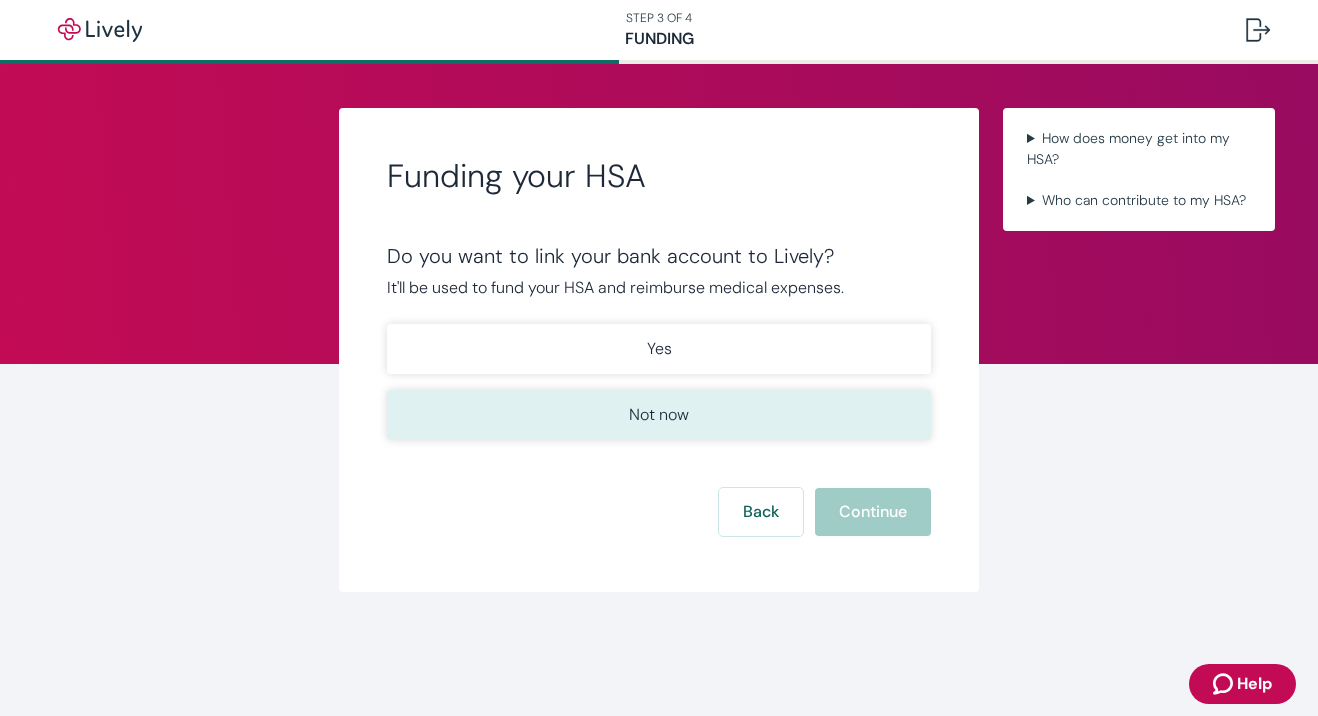 click on "Not now" at bounding box center [659, 415] 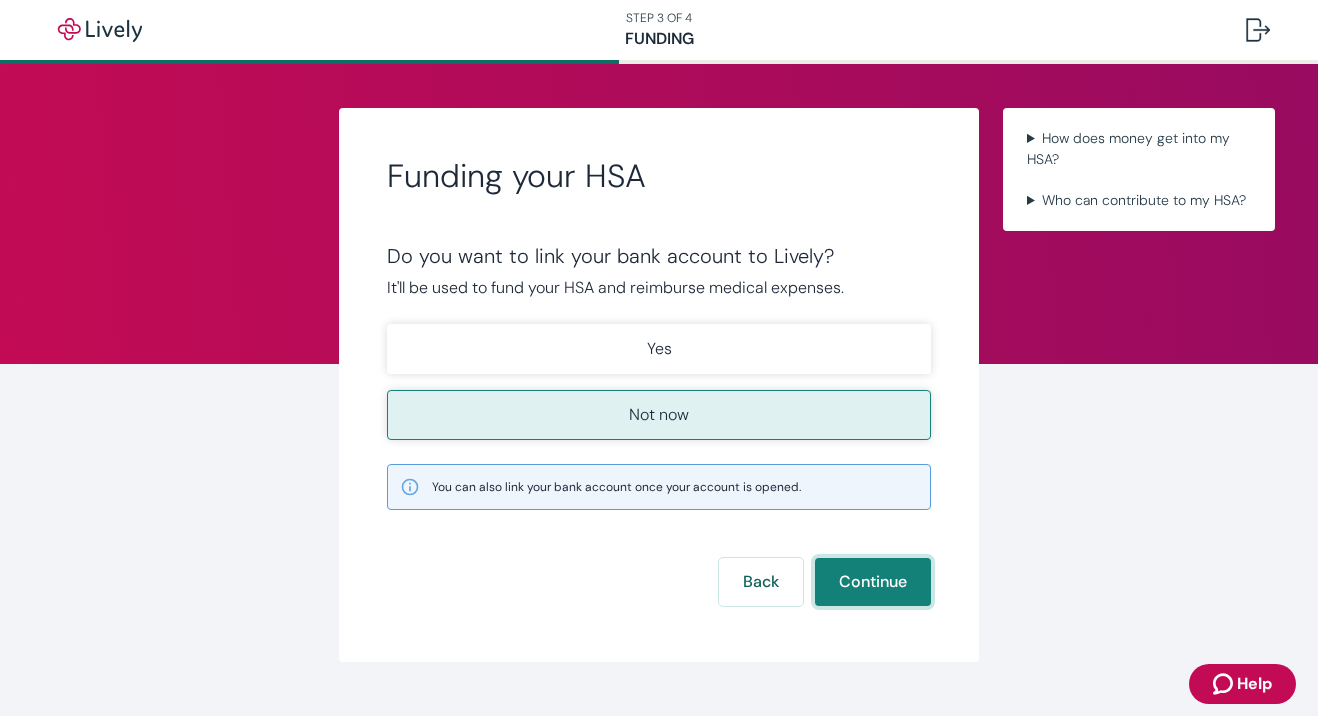click on "Continue" at bounding box center [873, 582] 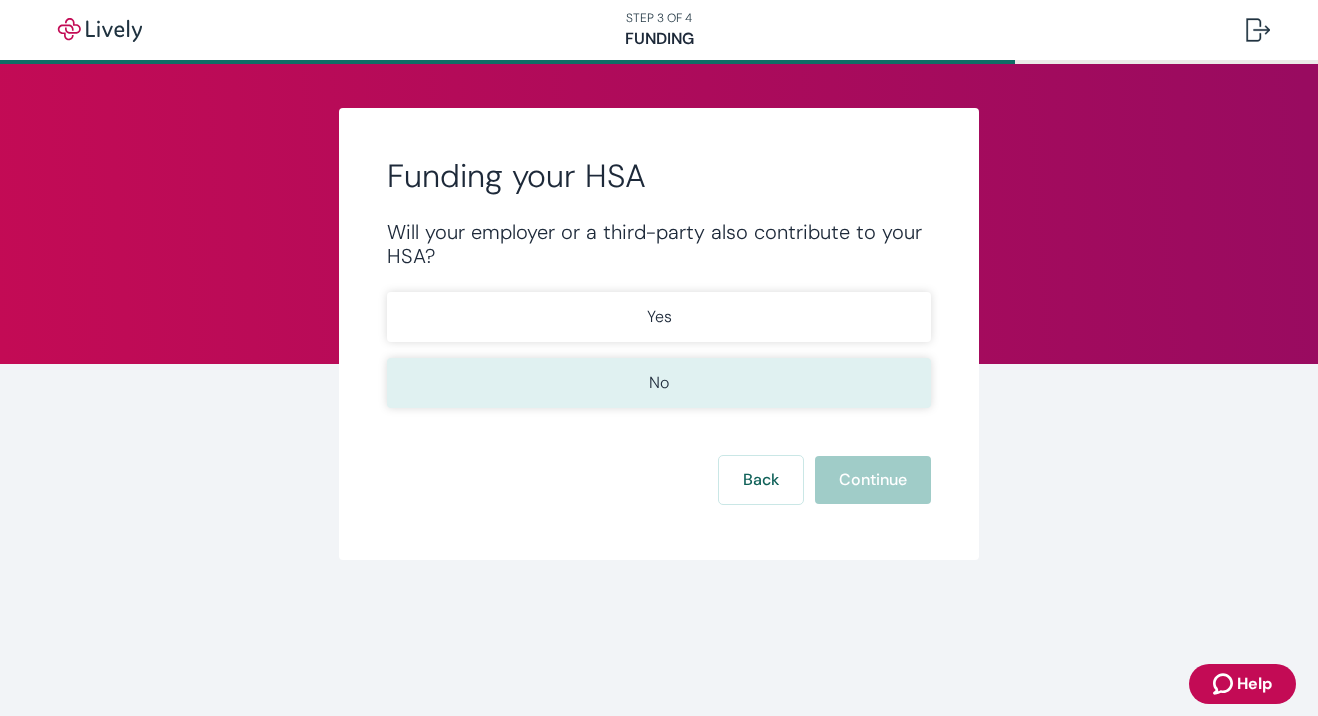 click on "No" at bounding box center (659, 383) 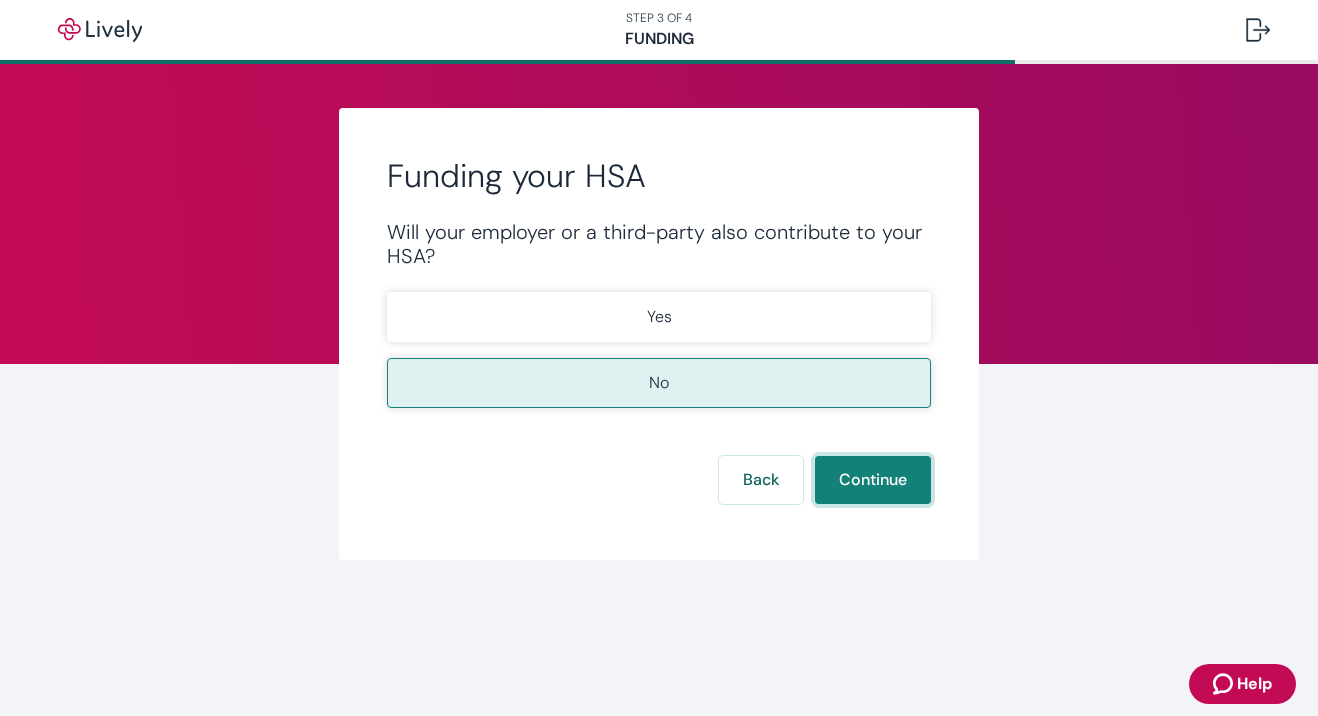 click on "Continue" at bounding box center (873, 480) 